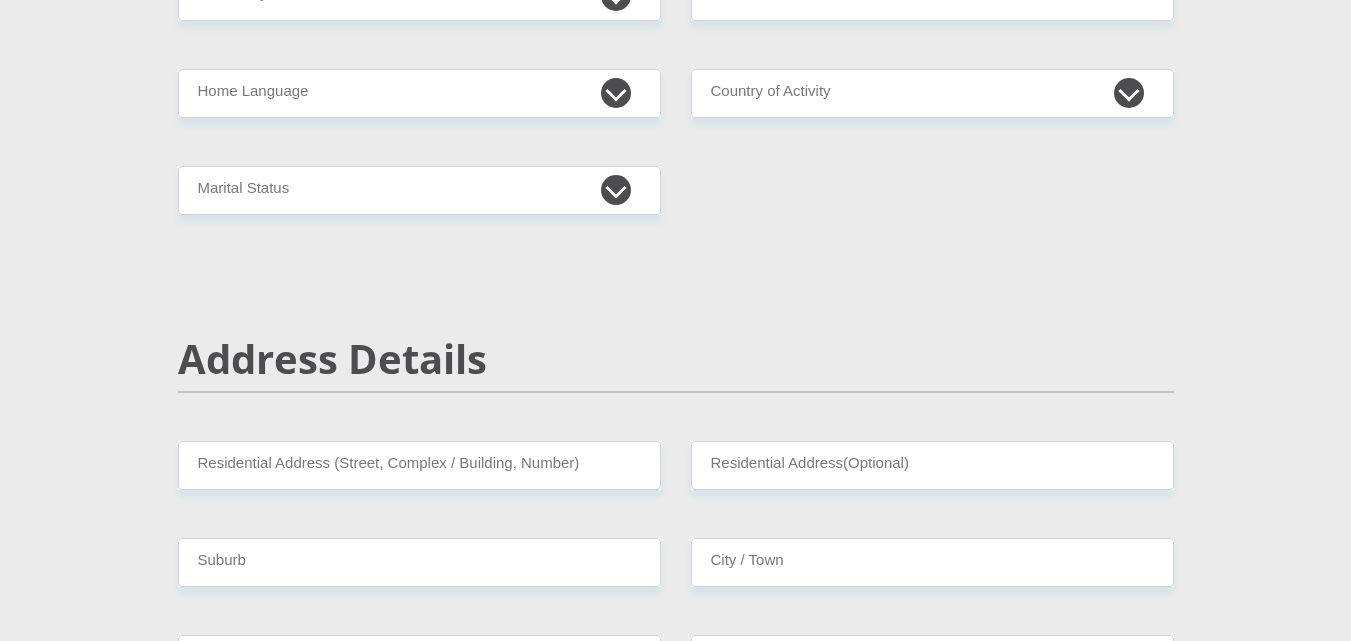 scroll, scrollTop: 0, scrollLeft: 0, axis: both 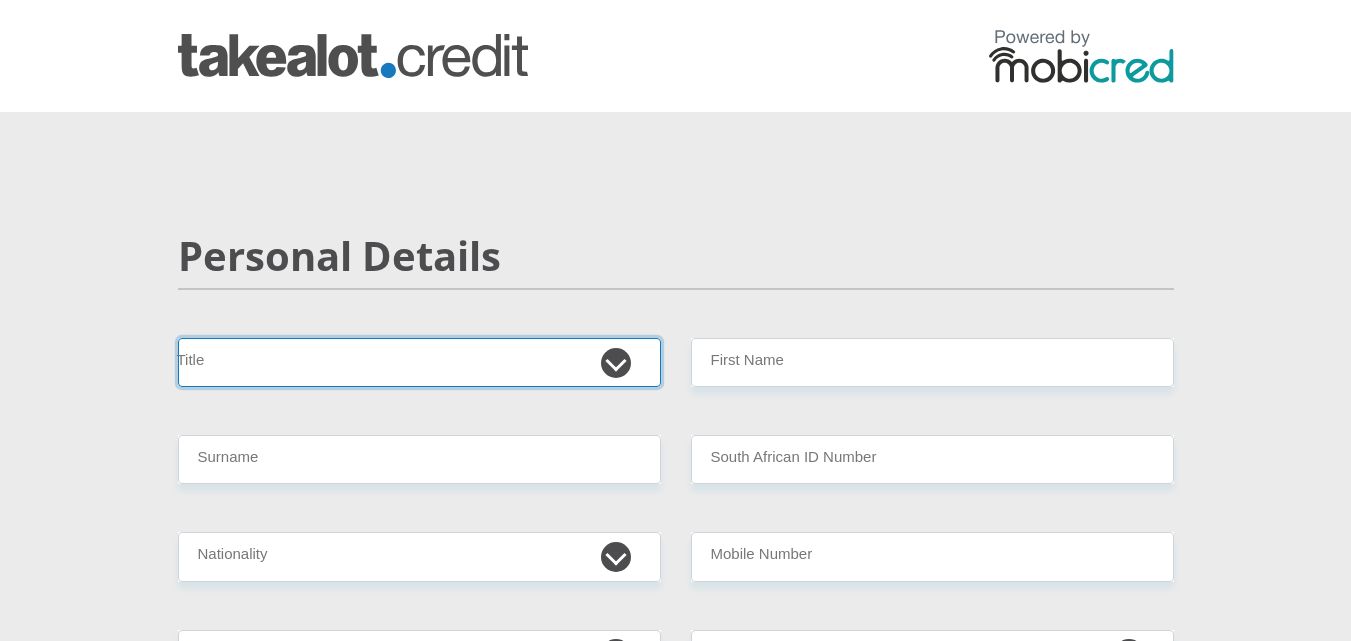 click on "Mr
Ms
Mrs
Dr
Other" at bounding box center [419, 362] 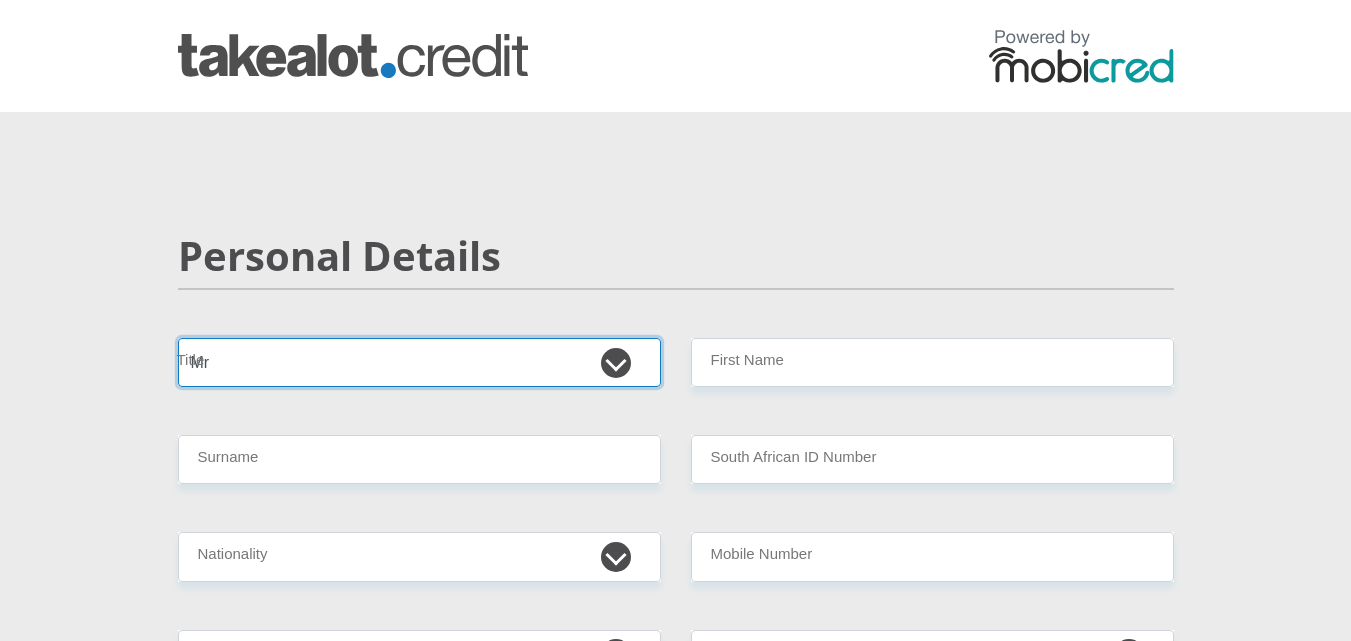 click on "Mr
Ms
Mrs
Dr
Other" at bounding box center (419, 362) 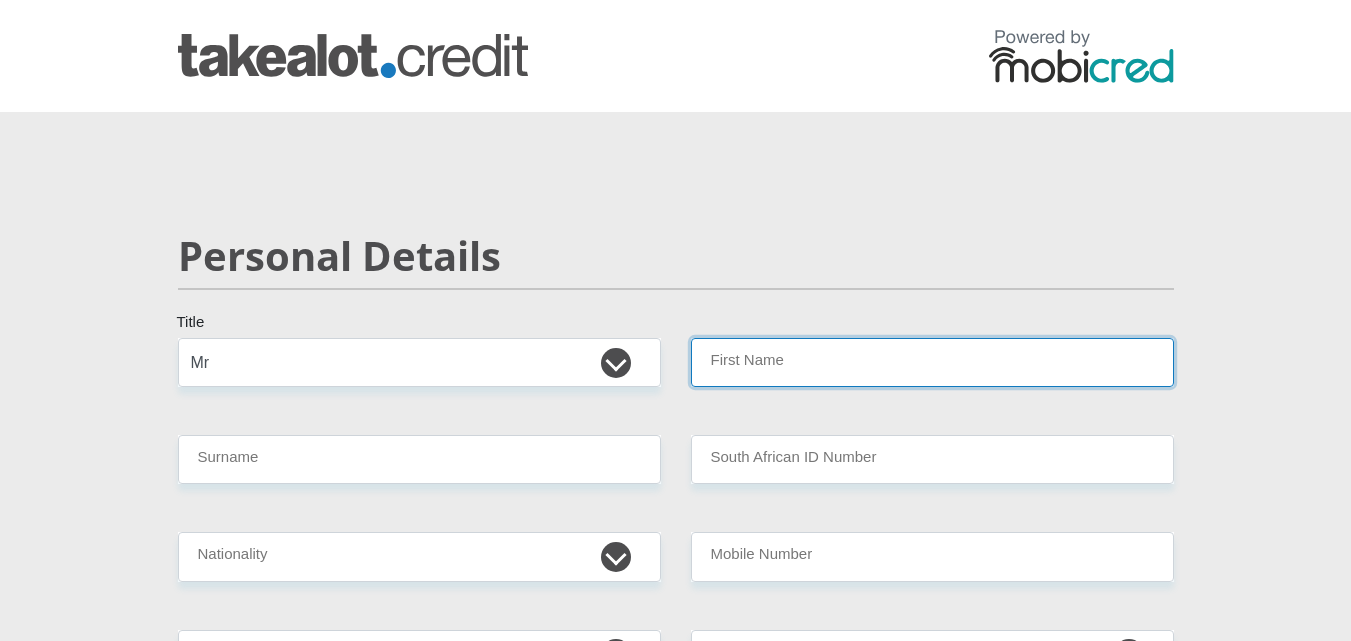 click on "First Name" at bounding box center (932, 362) 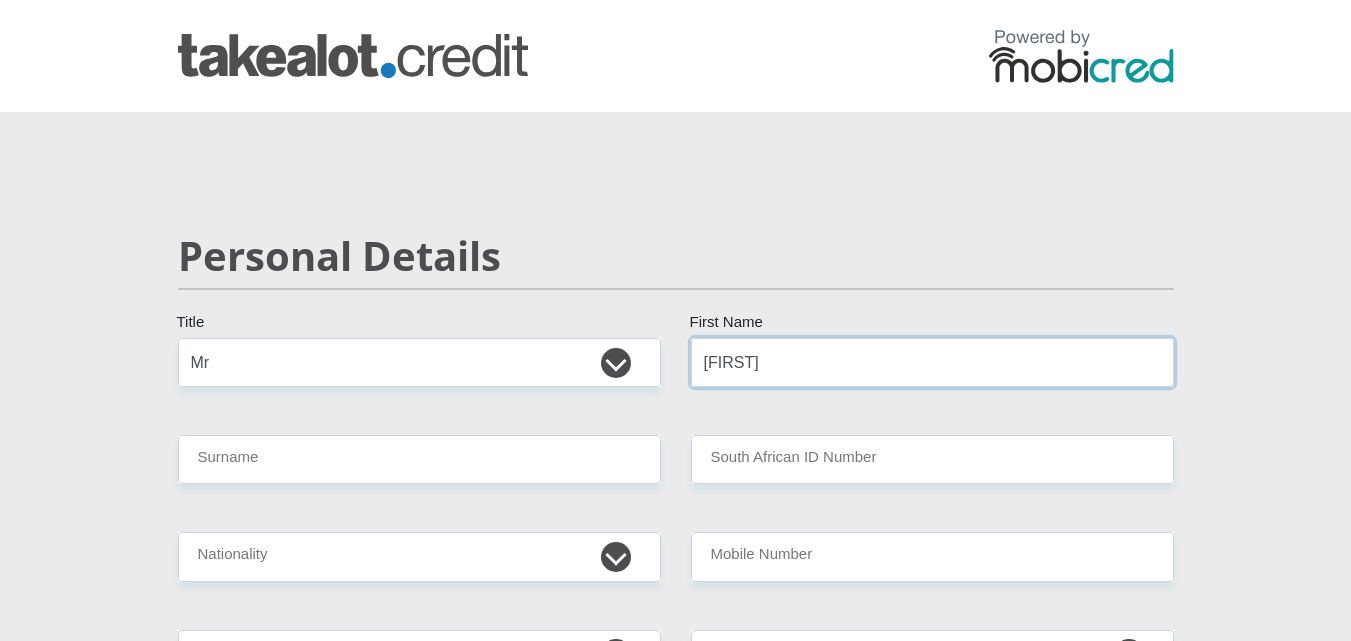 type on "[FIRST]" 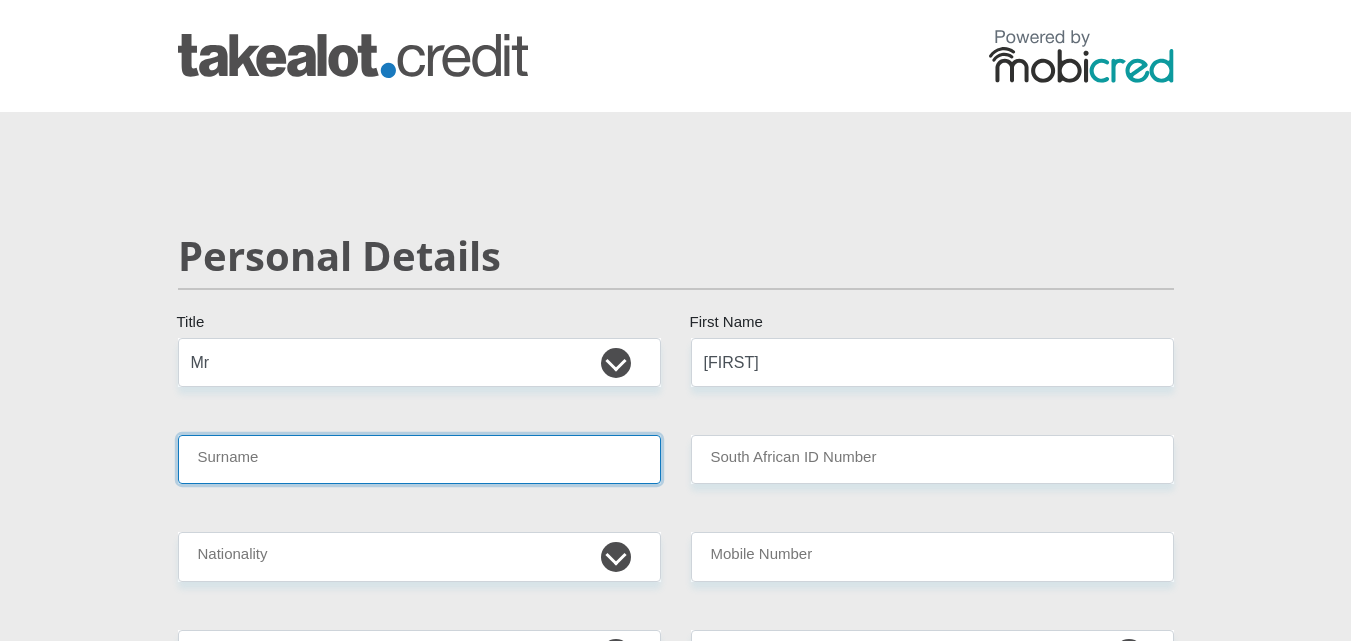 click on "Surname" at bounding box center [419, 459] 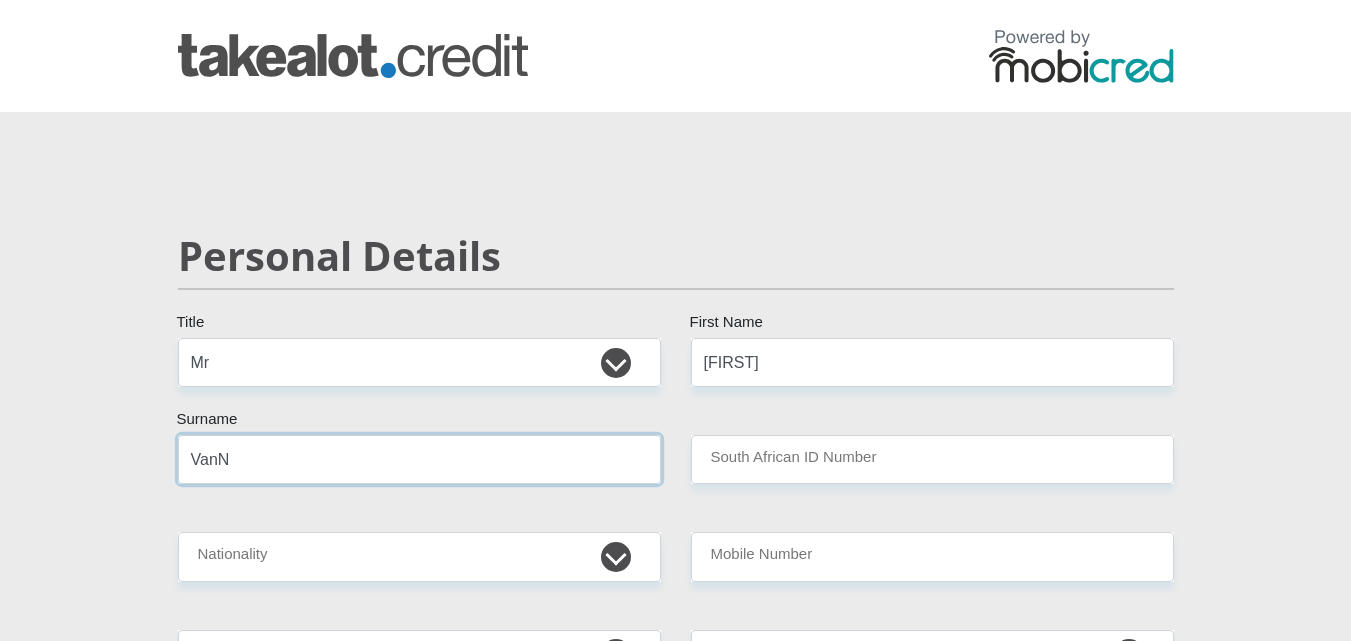 click on "VanN" at bounding box center (419, 459) 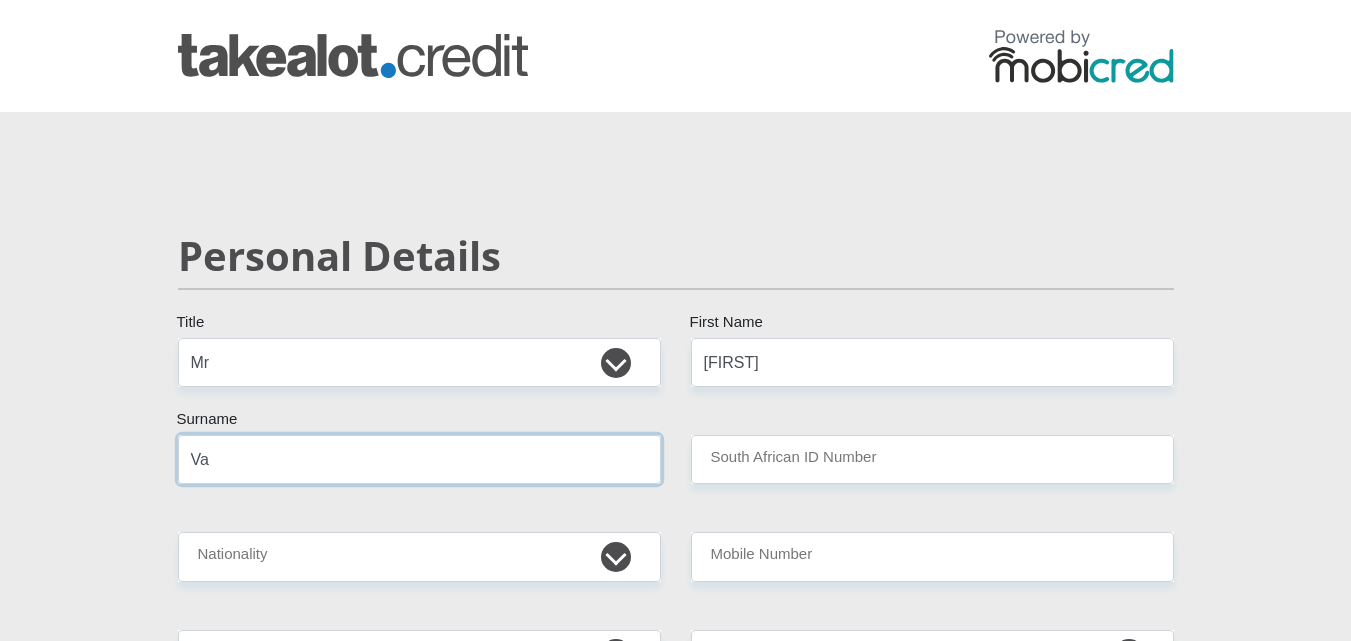 type on "V" 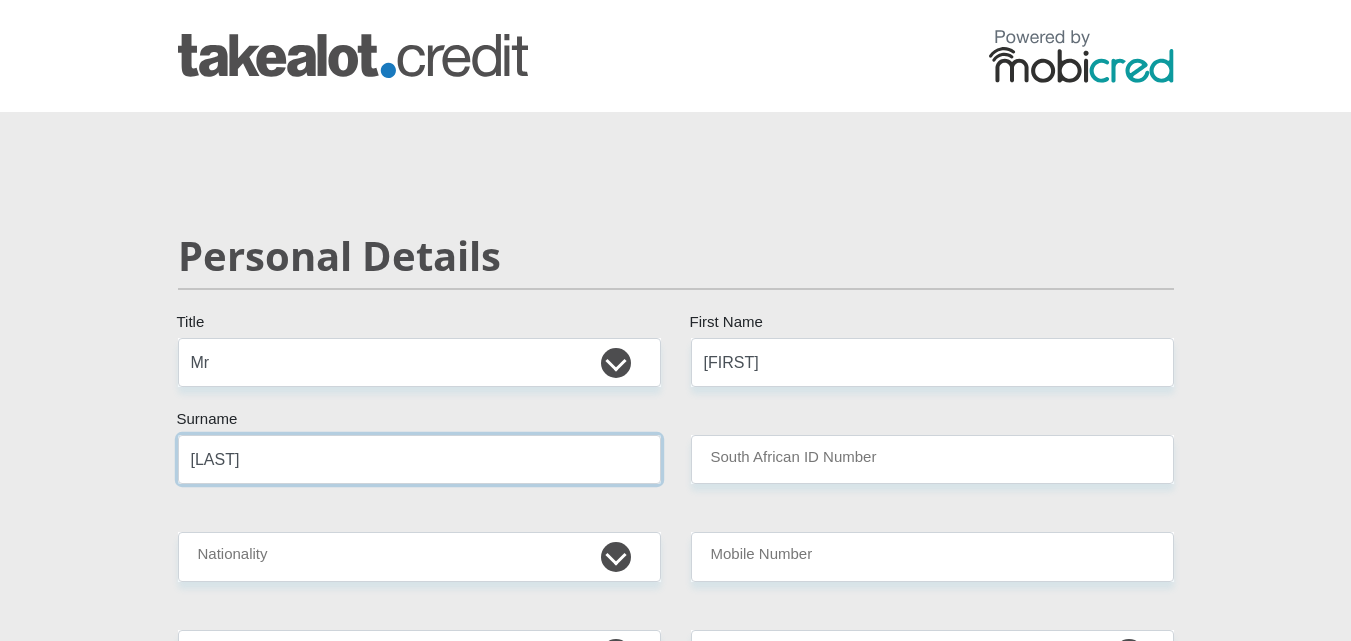 type on "[LAST]" 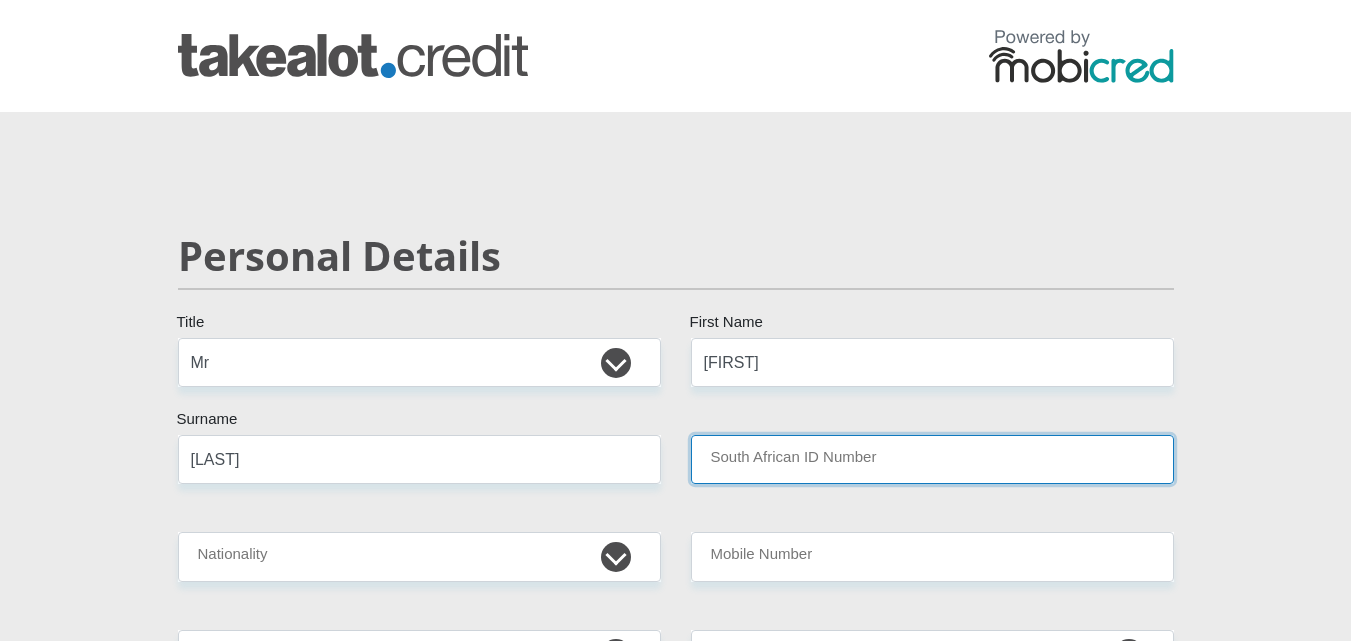 click on "South African ID Number" at bounding box center (932, 459) 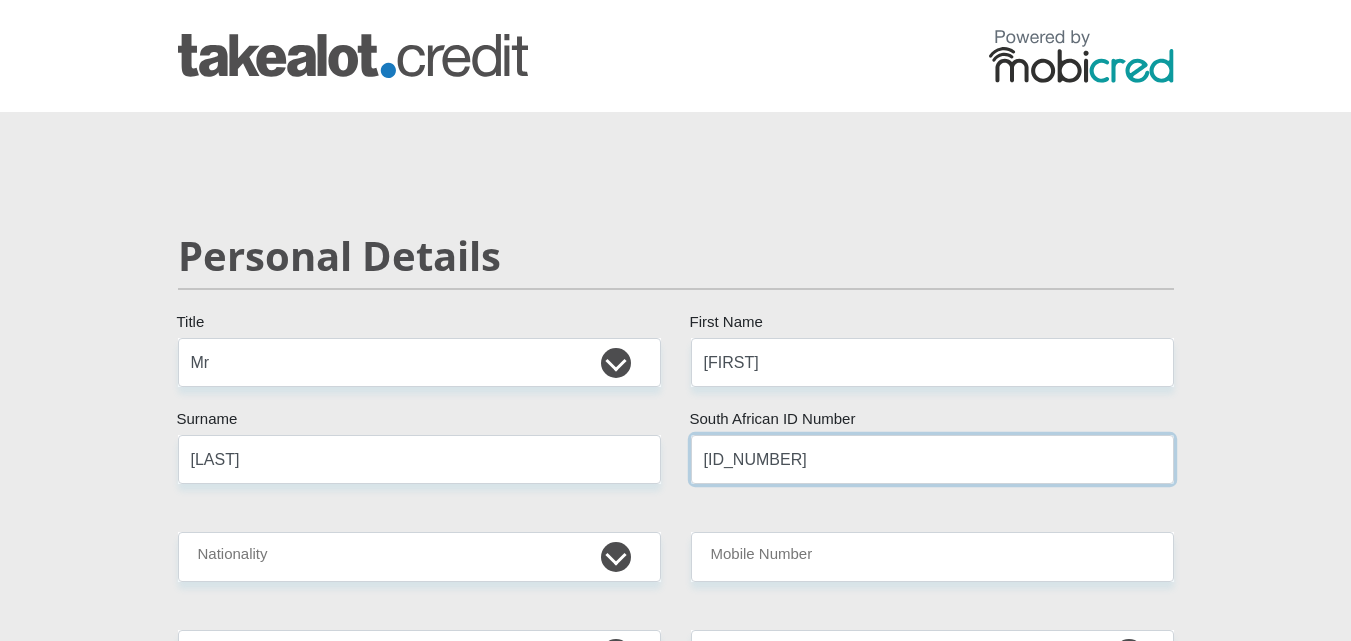 type on "[ID_NUMBER]" 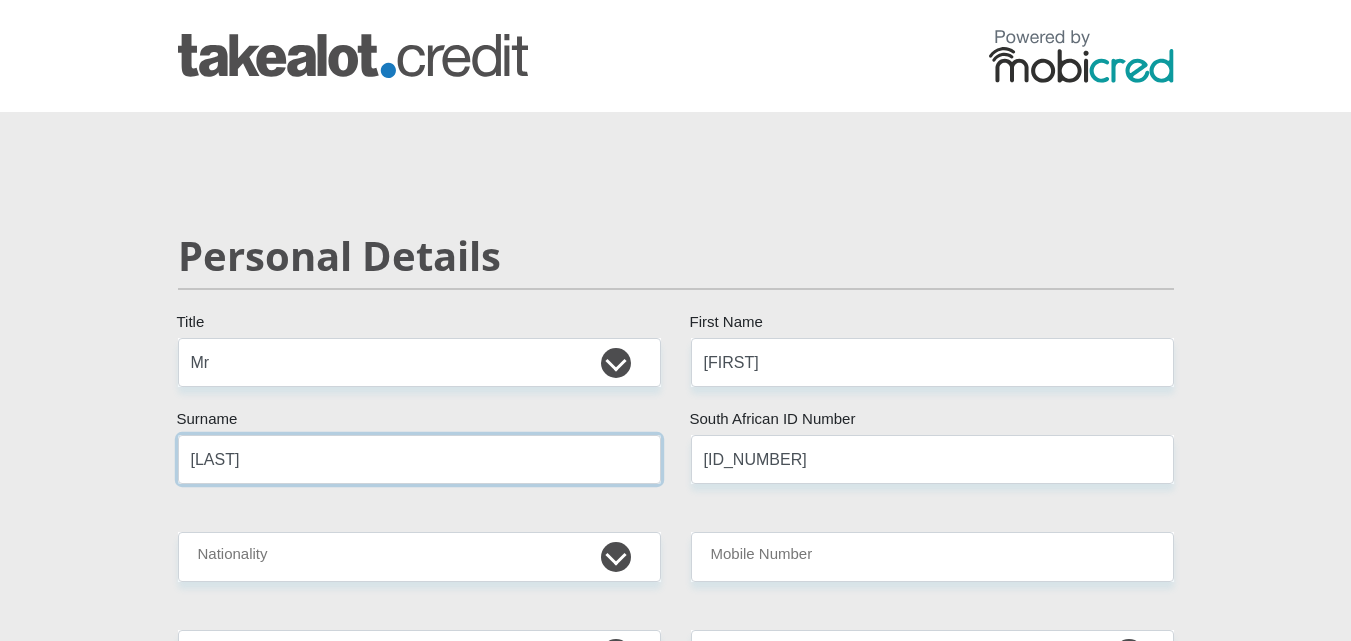 click on "[LAST]" at bounding box center (419, 459) 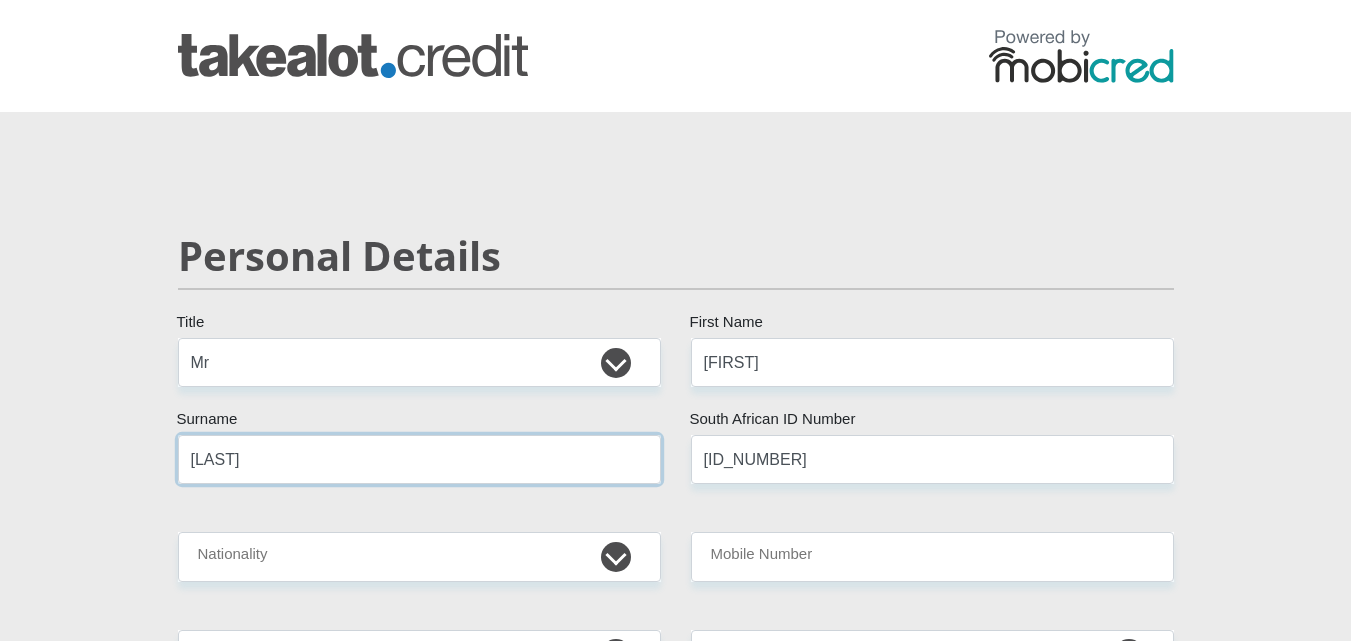 click on "[LAST]" at bounding box center [419, 459] 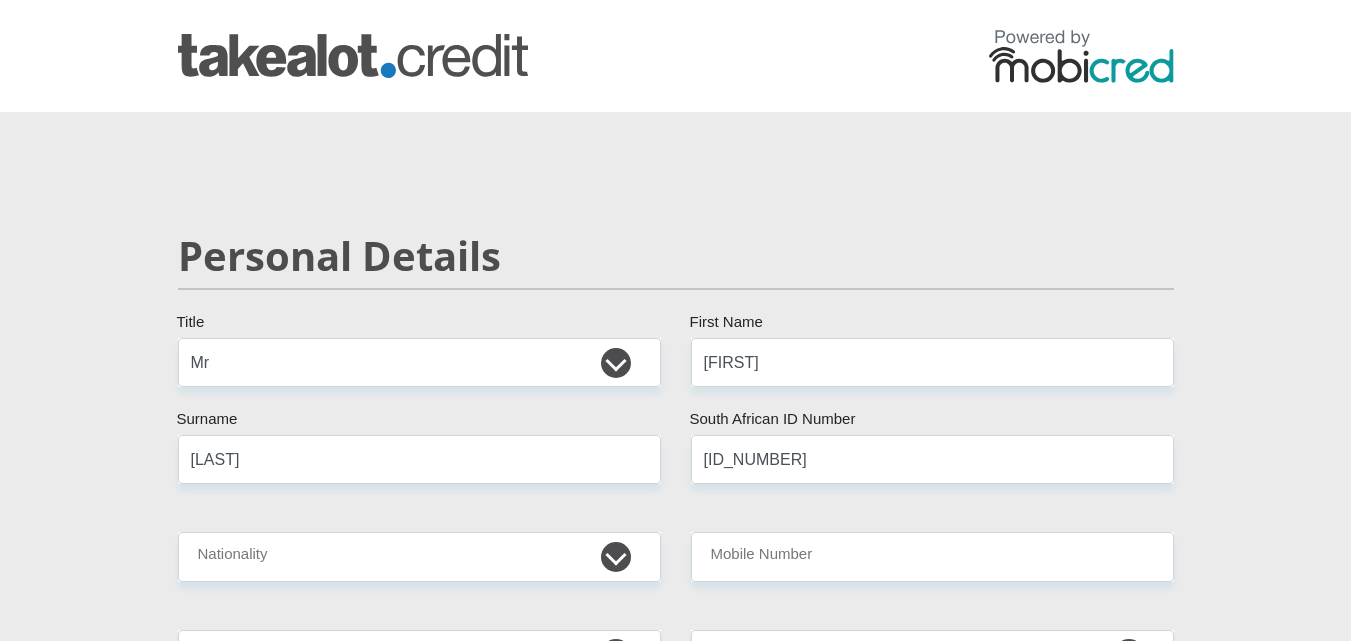 click on "[TITLE]
[TITLE]
[TITLE]
[TITLE]
[TITLE]
[TITLE]
[FIRST]
[TITLE]
[LAST]
[TITLE]
[ID_NUMBER]
[TITLE]
[TEXT]
[COUNTRY]
[COUNTRY]
[COUNTRY]
[COUNTRY]
[COUNTRY]
[COUNTRY]
[COUNTRY]
[COUNTRY]
[COUNTRY]
[COUNTRY]
[COUNTRY]
[COUNTRY]" at bounding box center [676, 3178] 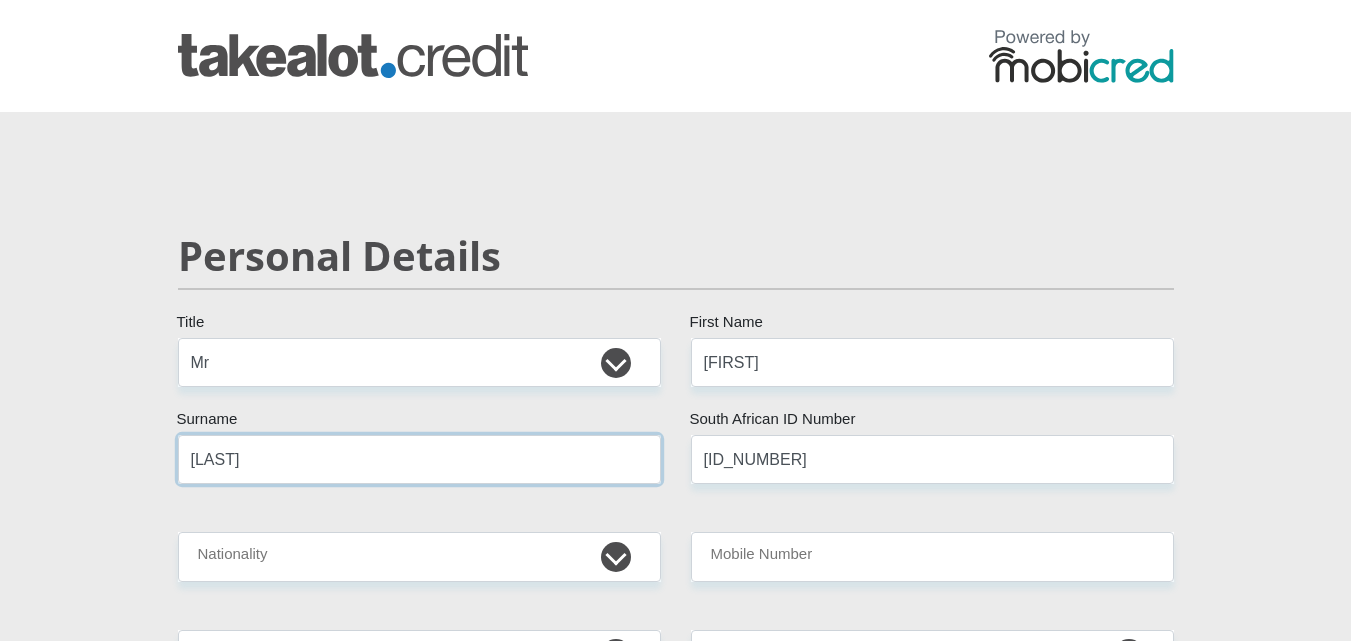 click on "[LAST]" at bounding box center (419, 459) 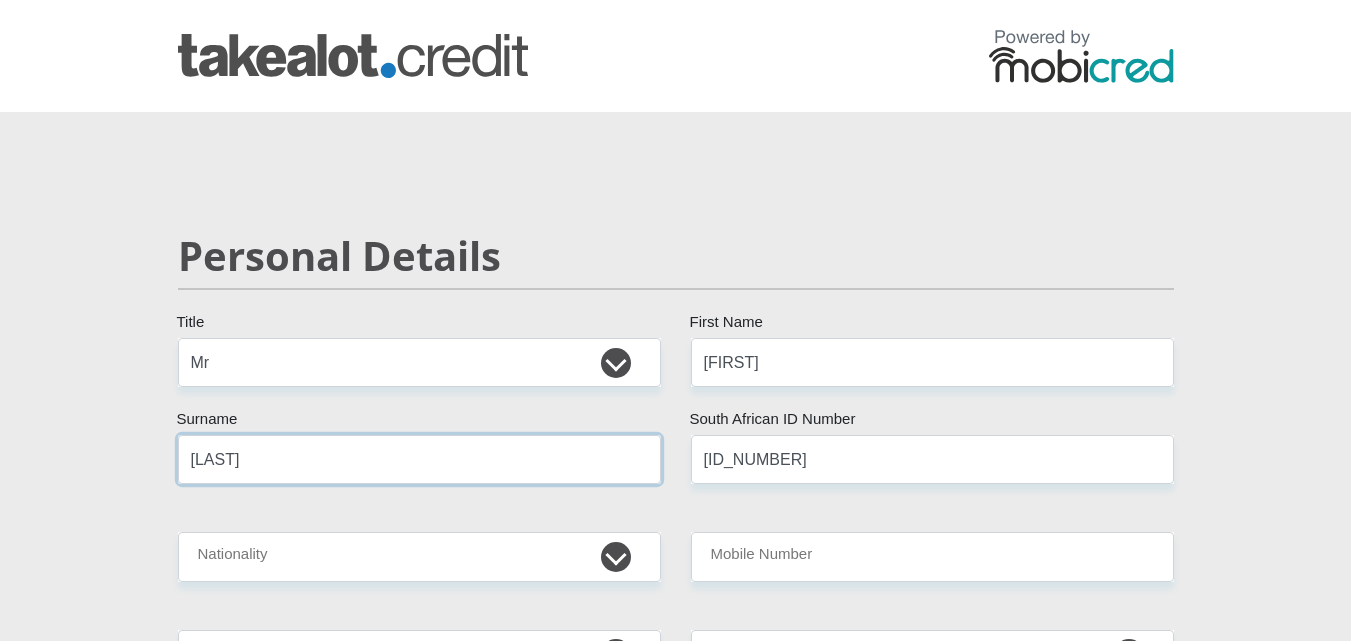 click on "[LAST]" at bounding box center (419, 459) 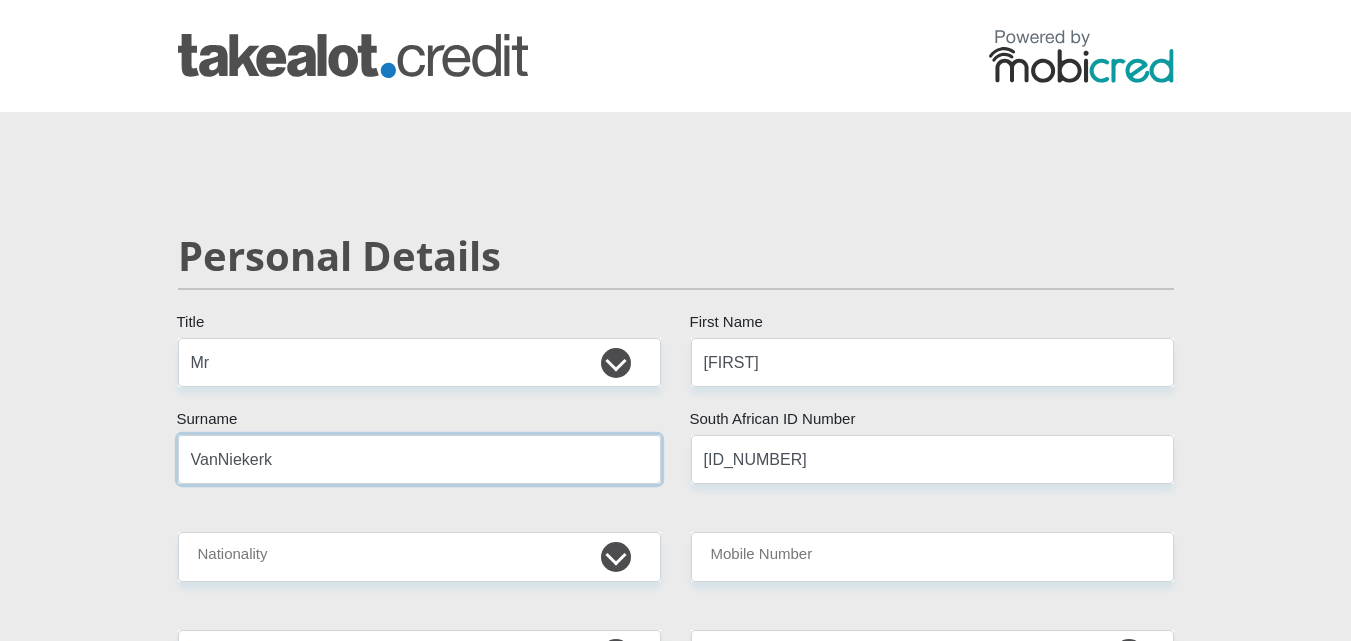 click on "VanNiekerk" at bounding box center (419, 459) 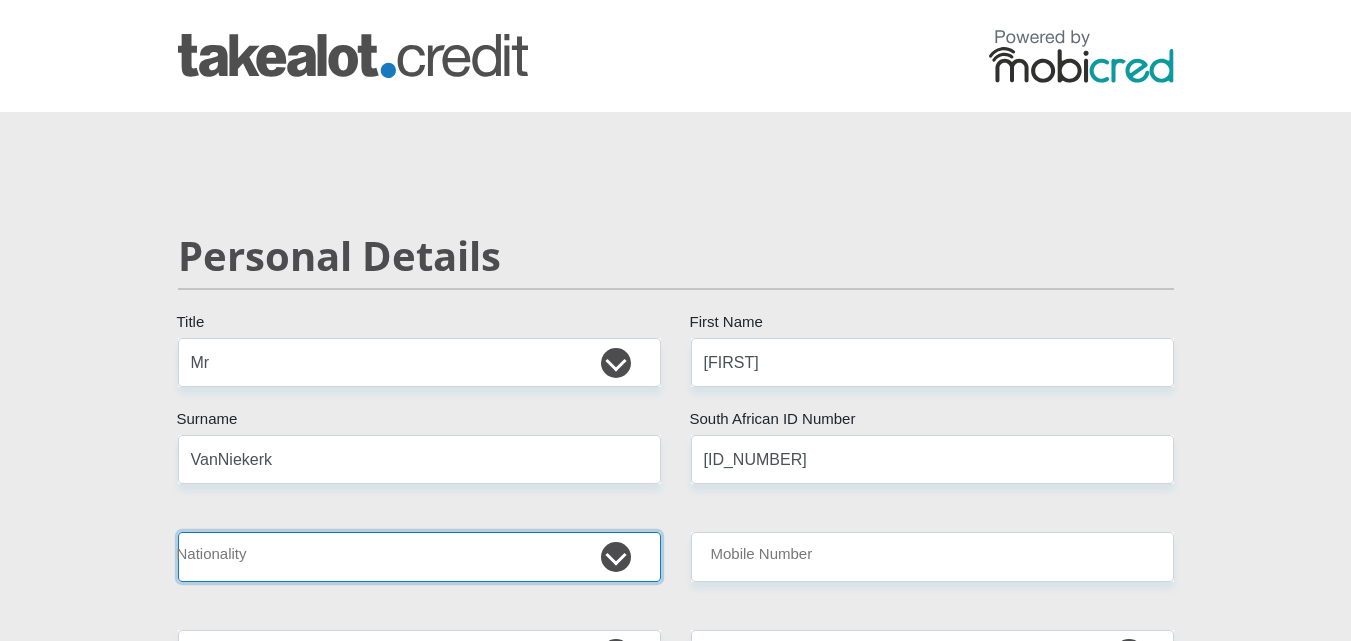 click on "South Africa
Afghanistan
Aland Islands
Albania
Algeria
America Samoa
American Virgin Islands
Andorra
Angola
Anguilla
Antarctica
Antigua and Barbuda
Argentina
Armenia
Aruba
Ascension Island
Australia
Austria
Azerbaijan
Bahamas
Bahrain
Bangladesh
Barbados
Chad" at bounding box center [419, 556] 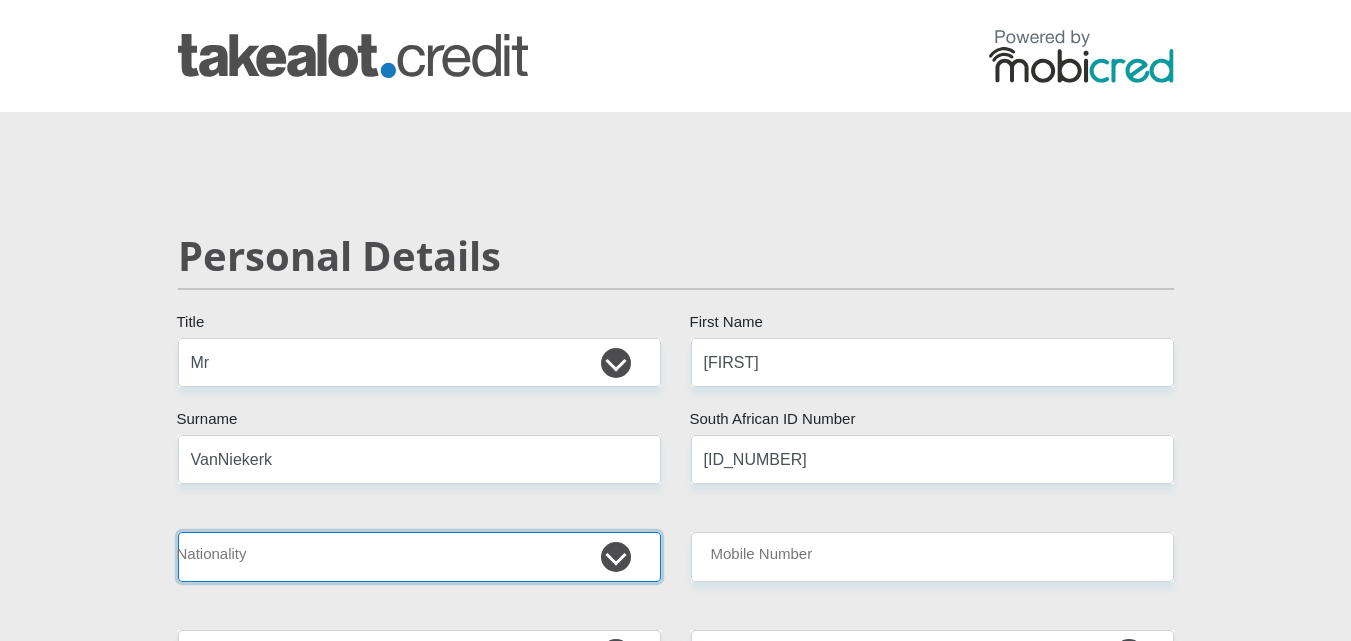 select on "ZAF" 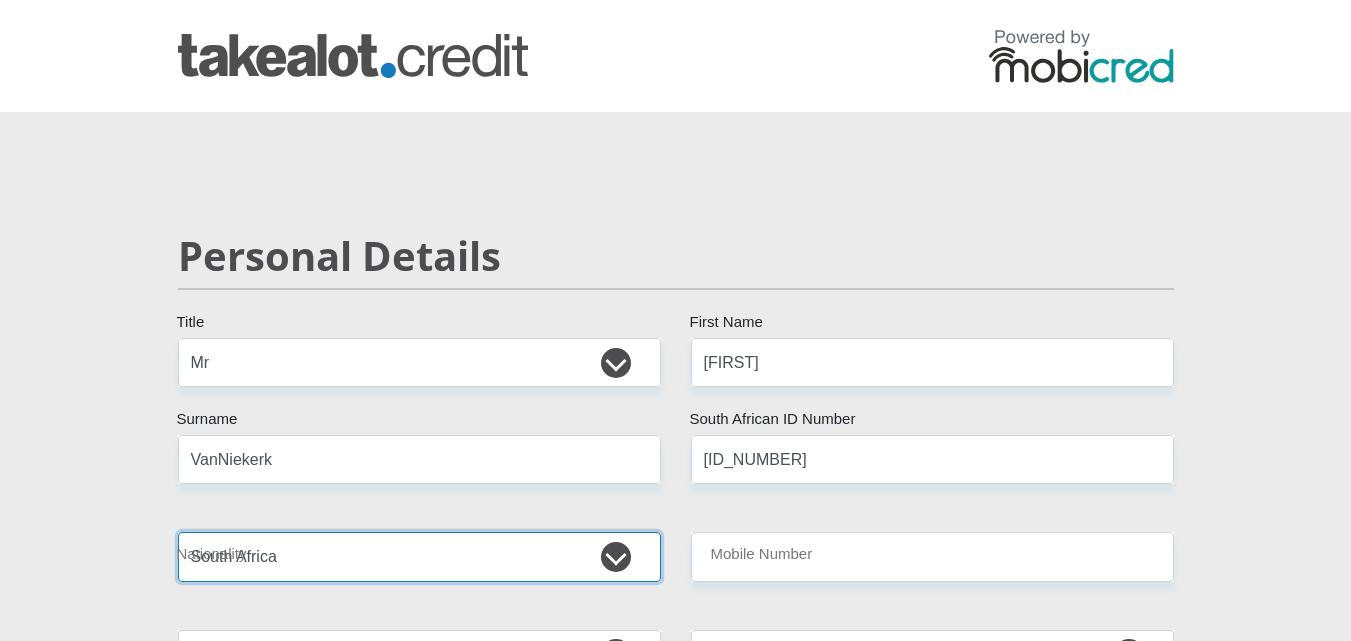 click on "South Africa
Afghanistan
Aland Islands
Albania
Algeria
America Samoa
American Virgin Islands
Andorra
Angola
Anguilla
Antarctica
Antigua and Barbuda
Argentina
Armenia
Aruba
Ascension Island
Australia
Austria
Azerbaijan
Bahamas
Bahrain
Bangladesh
Barbados
Chad" at bounding box center (419, 556) 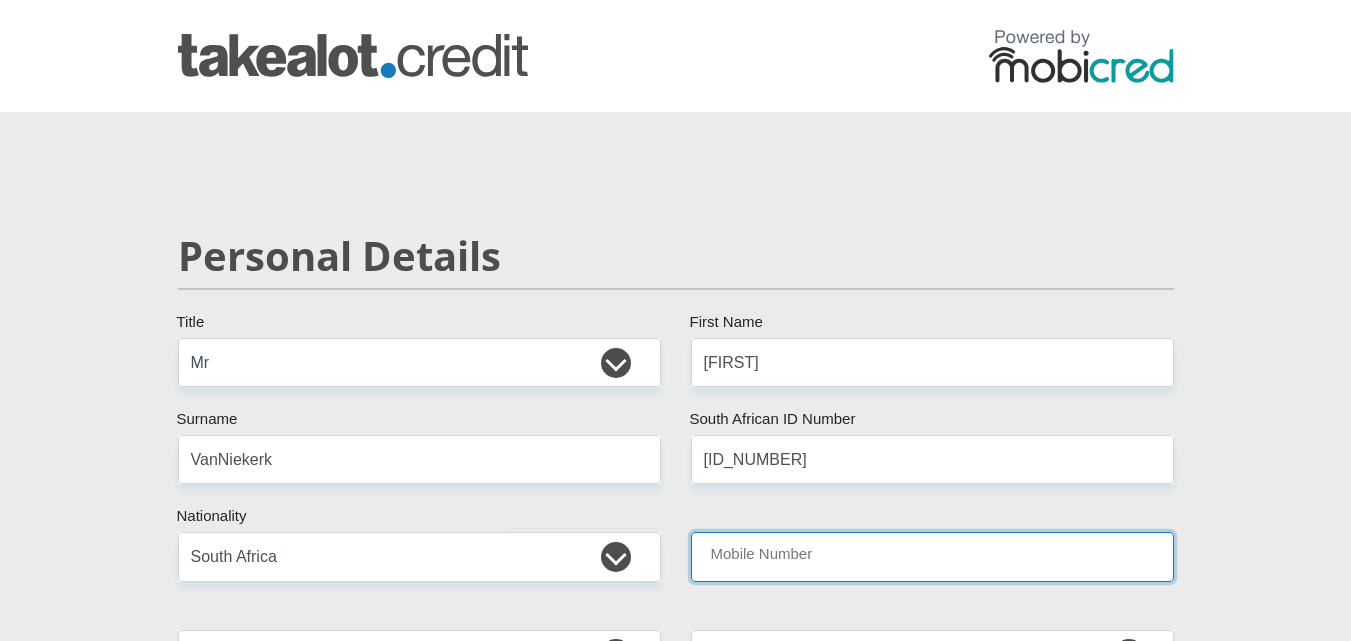 click on "Mobile Number" at bounding box center [932, 556] 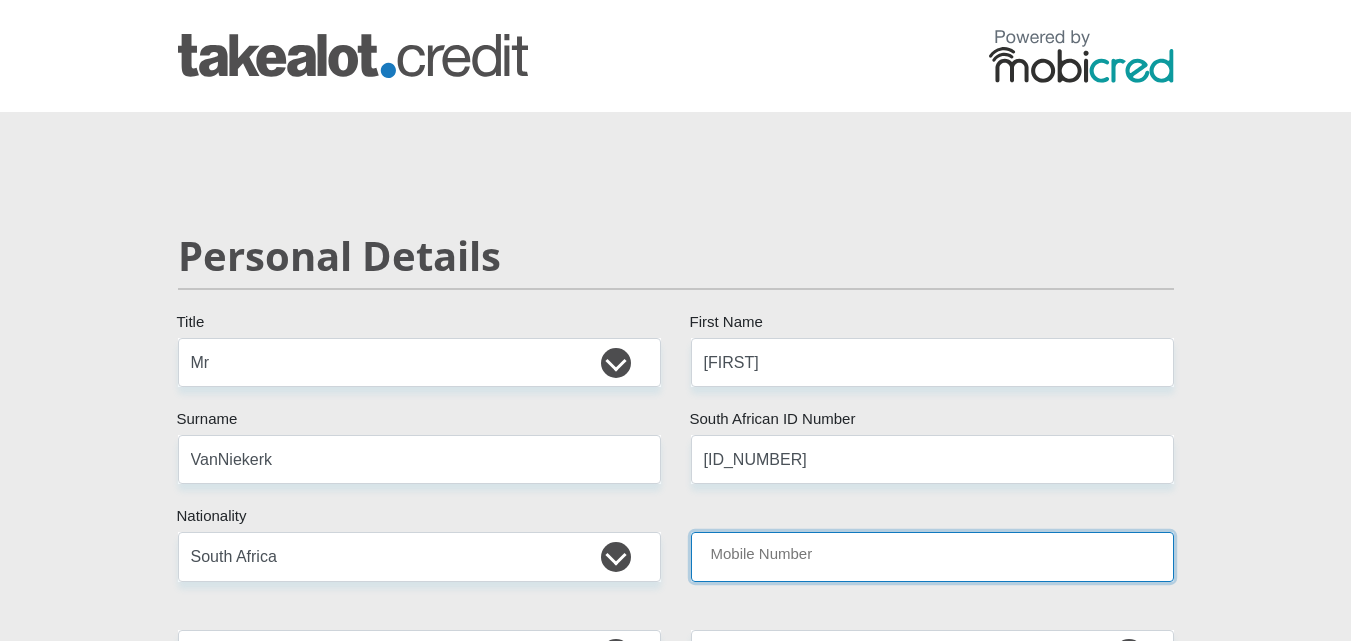 type on "[PHONE]" 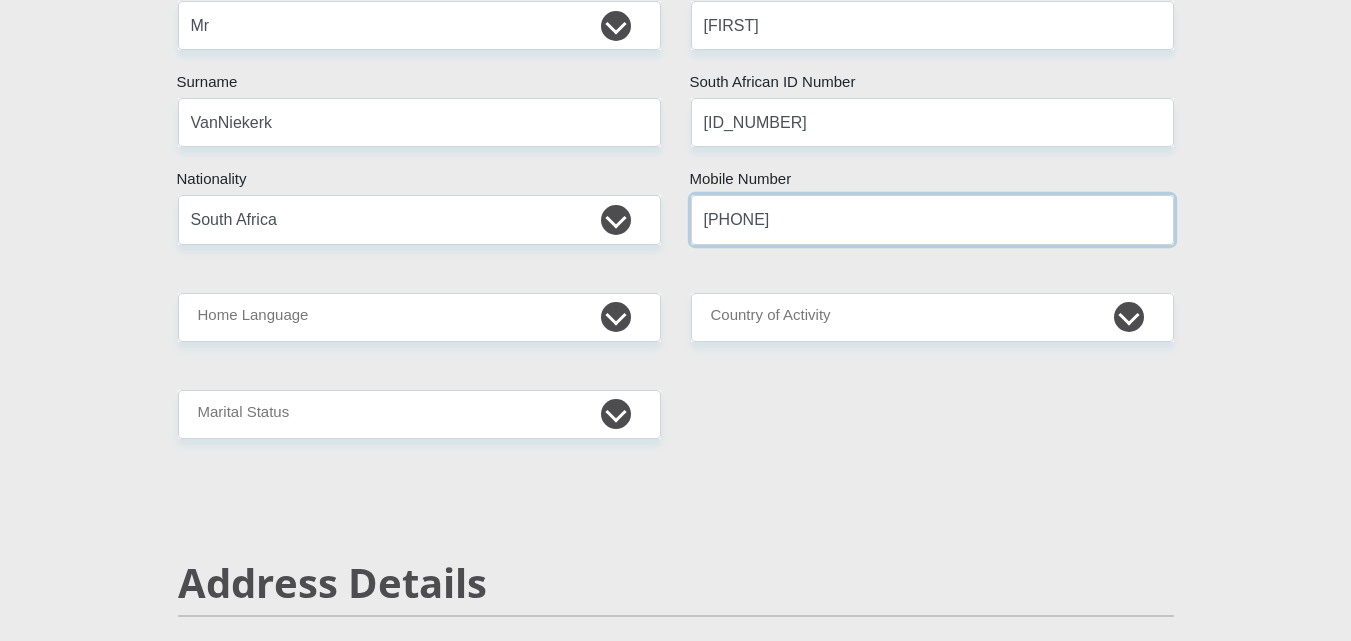 scroll, scrollTop: 379, scrollLeft: 0, axis: vertical 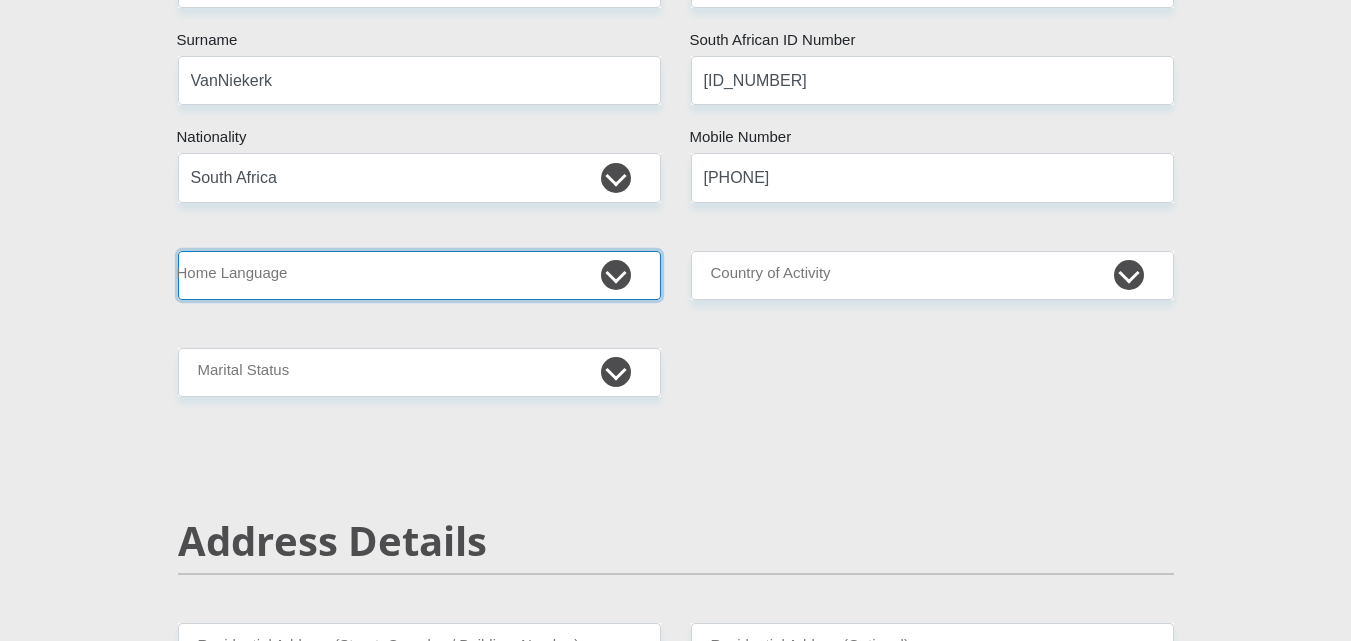 click on "Afrikaans
English
Sepedi
South Ndebele
Southern Sotho
Swati
Tsonga
Tswana
Venda
Xhosa
Zulu
Other" at bounding box center (419, 275) 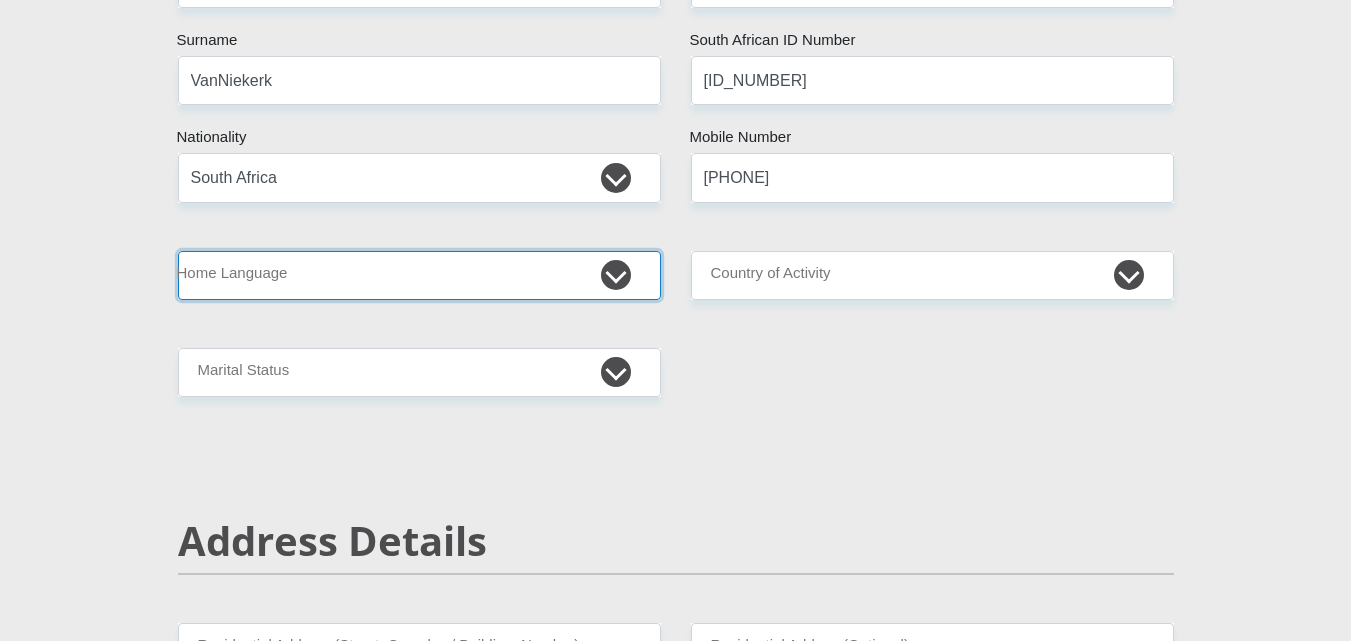 select on "afr" 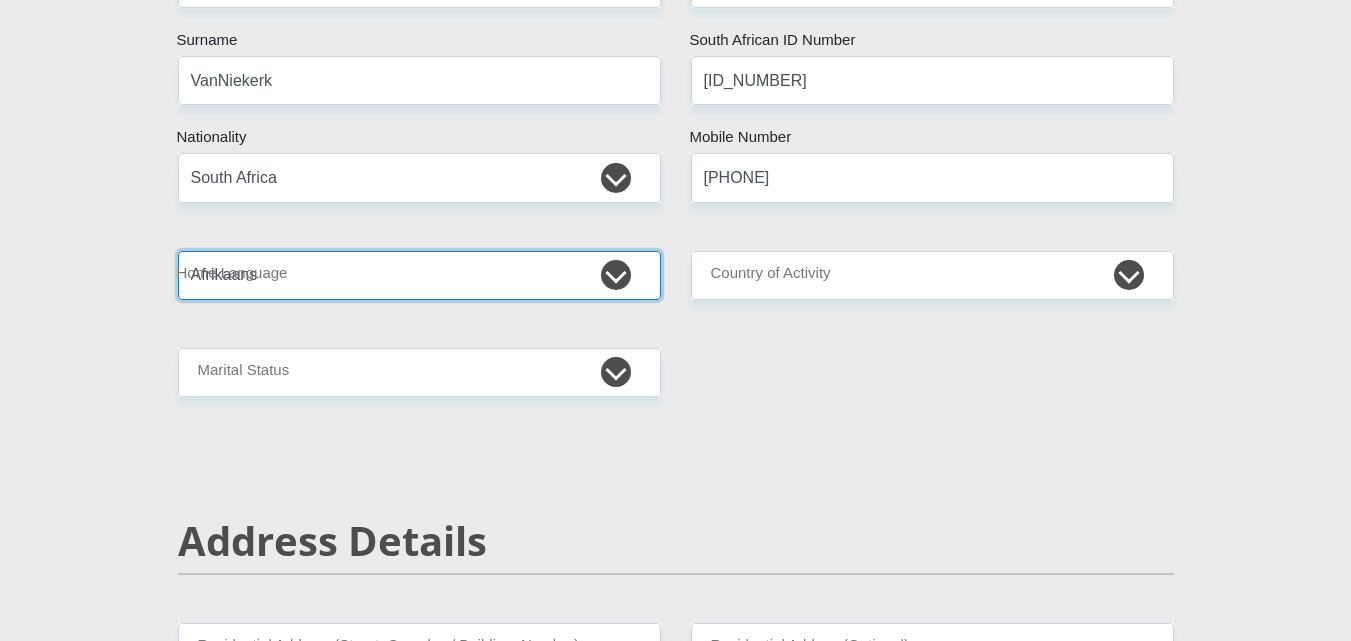 click on "Afrikaans
English
Sepedi
South Ndebele
Southern Sotho
Swati
Tsonga
Tswana
Venda
Xhosa
Zulu
Other" at bounding box center [419, 275] 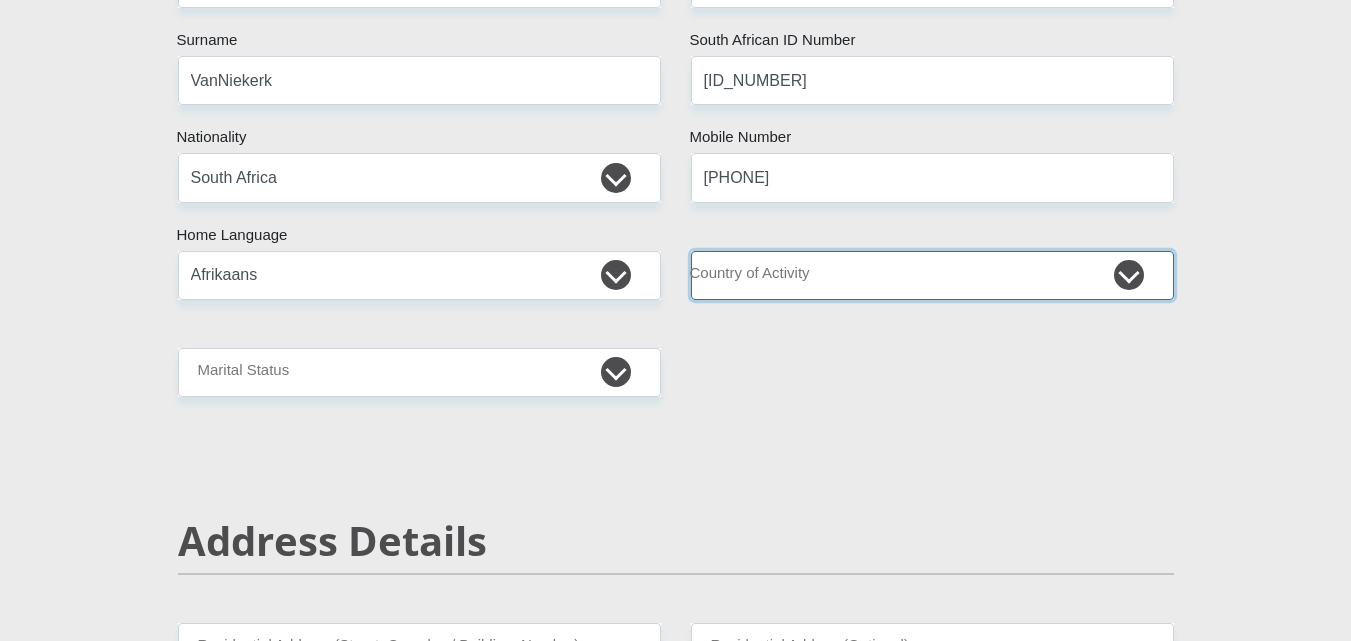 click on "South Africa
Afghanistan
Aland Islands
Albania
Algeria
America Samoa
American Virgin Islands
Andorra
Angola
Anguilla
Antarctica
Antigua and Barbuda
Argentina
Armenia
Aruba
Ascension Island
Australia
Austria
Azerbaijan
Chad" at bounding box center [932, 275] 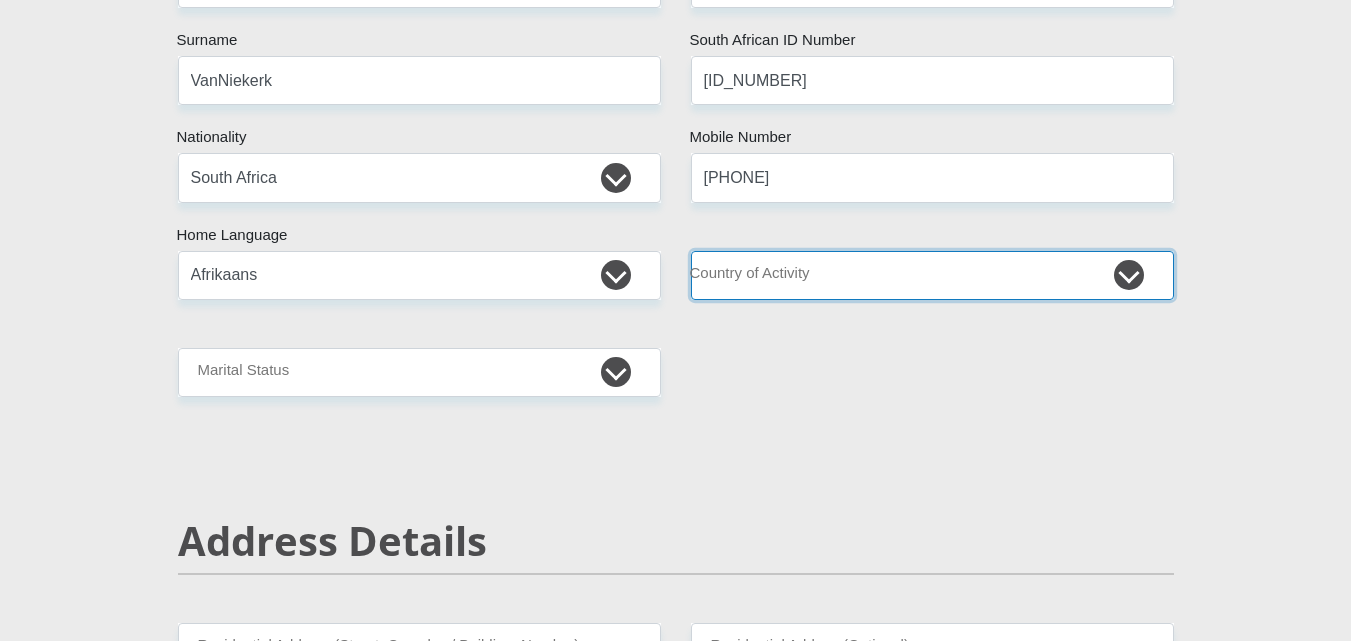 select on "ZAF" 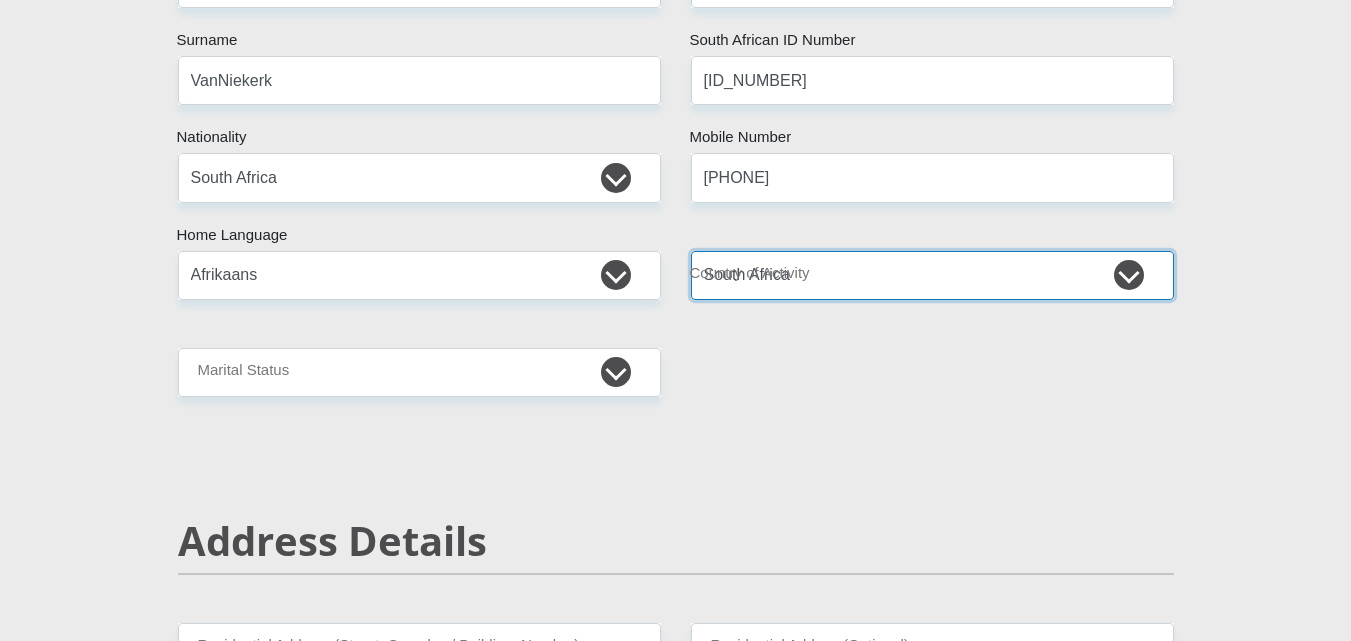 click on "South Africa
Afghanistan
Aland Islands
Albania
Algeria
America Samoa
American Virgin Islands
Andorra
Angola
Anguilla
Antarctica
Antigua and Barbuda
Argentina
Armenia
Aruba
Ascension Island
Australia
Austria
Azerbaijan
Chad" at bounding box center (932, 275) 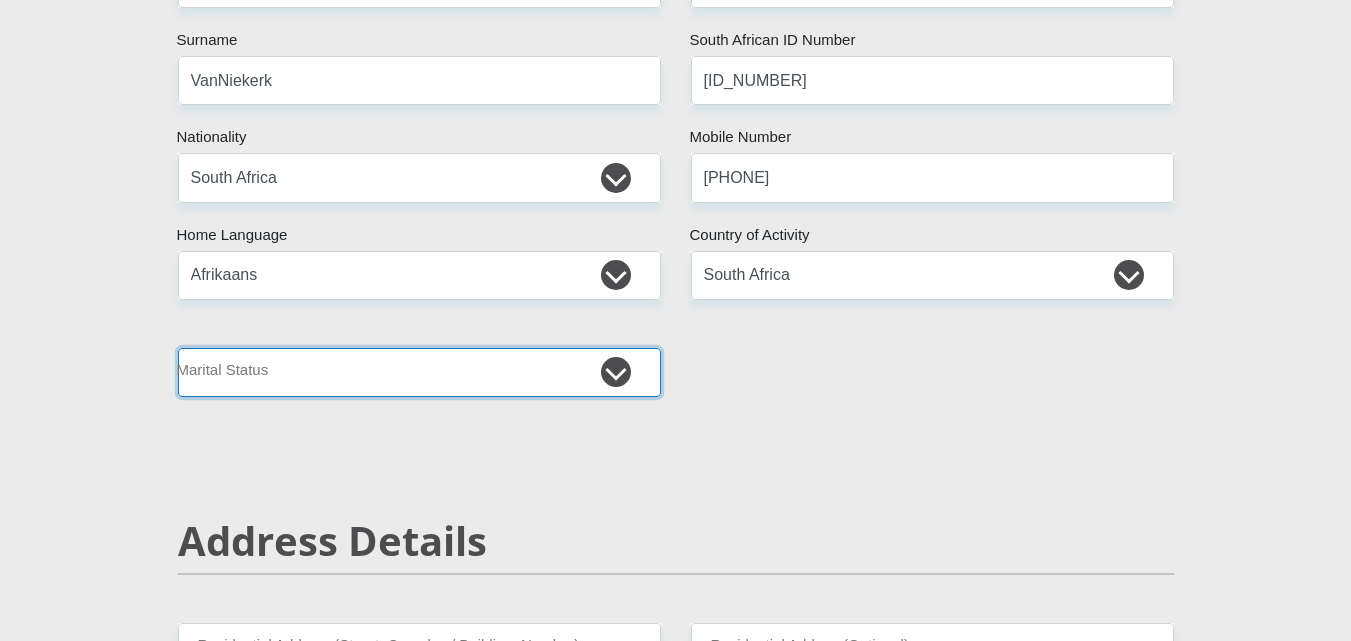 click on "Married ANC
Single
Divorced
Widowed
Married COP or Customary Law" at bounding box center (419, 372) 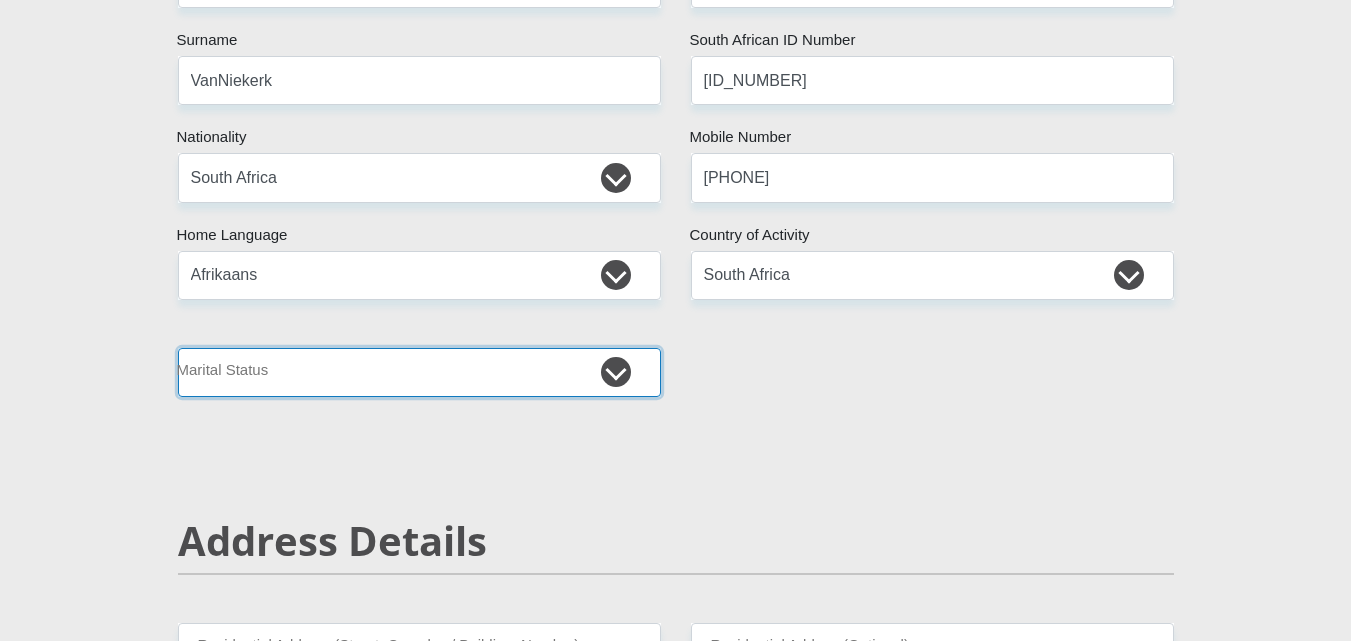 select on "5" 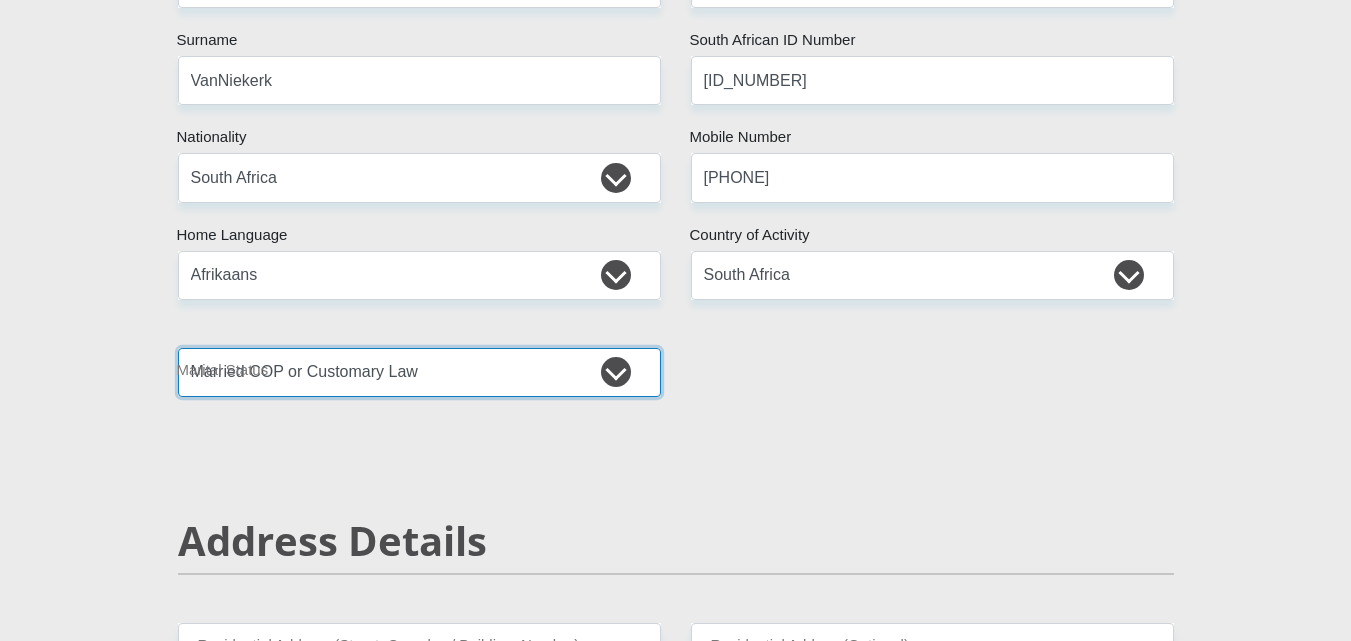 click on "Married ANC
Single
Divorced
Widowed
Married COP or Customary Law" at bounding box center (419, 372) 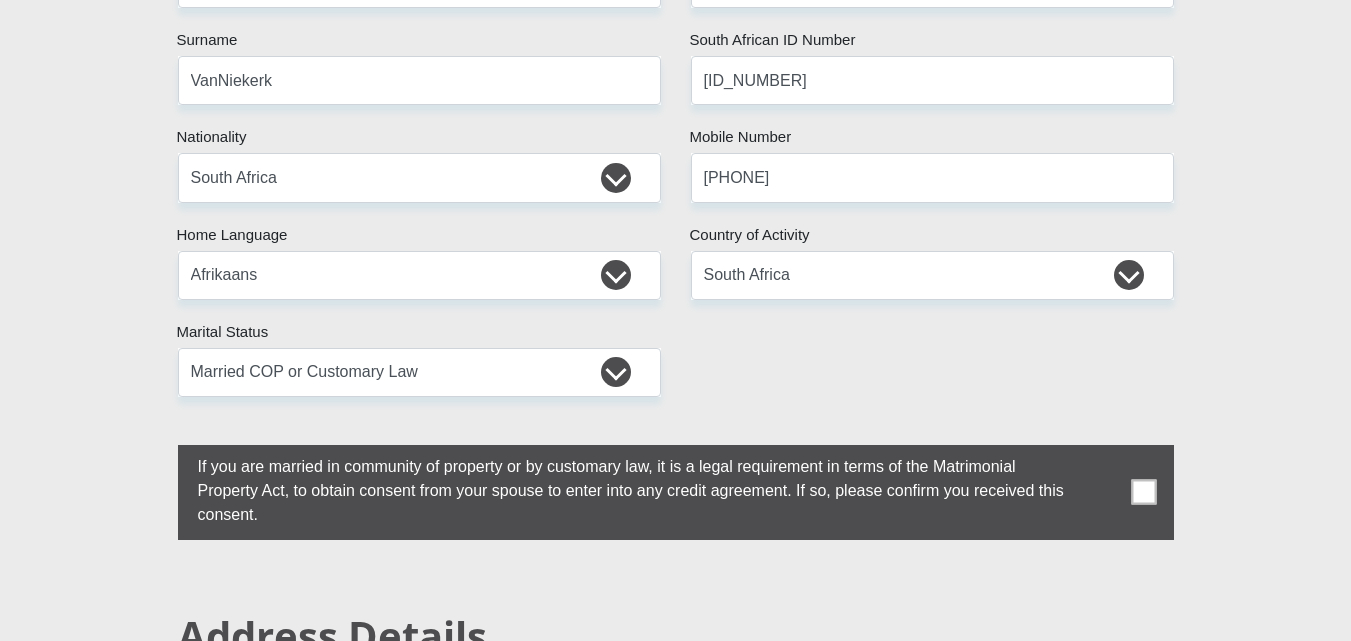click at bounding box center [1143, 492] 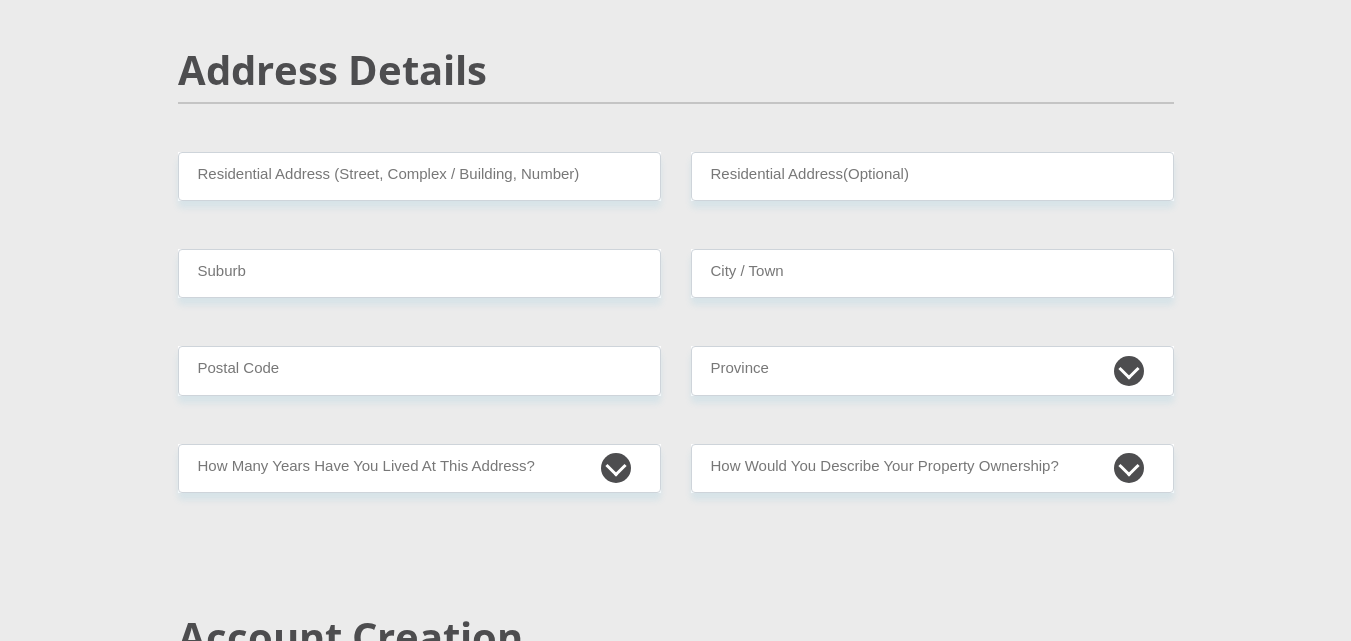 scroll, scrollTop: 913, scrollLeft: 0, axis: vertical 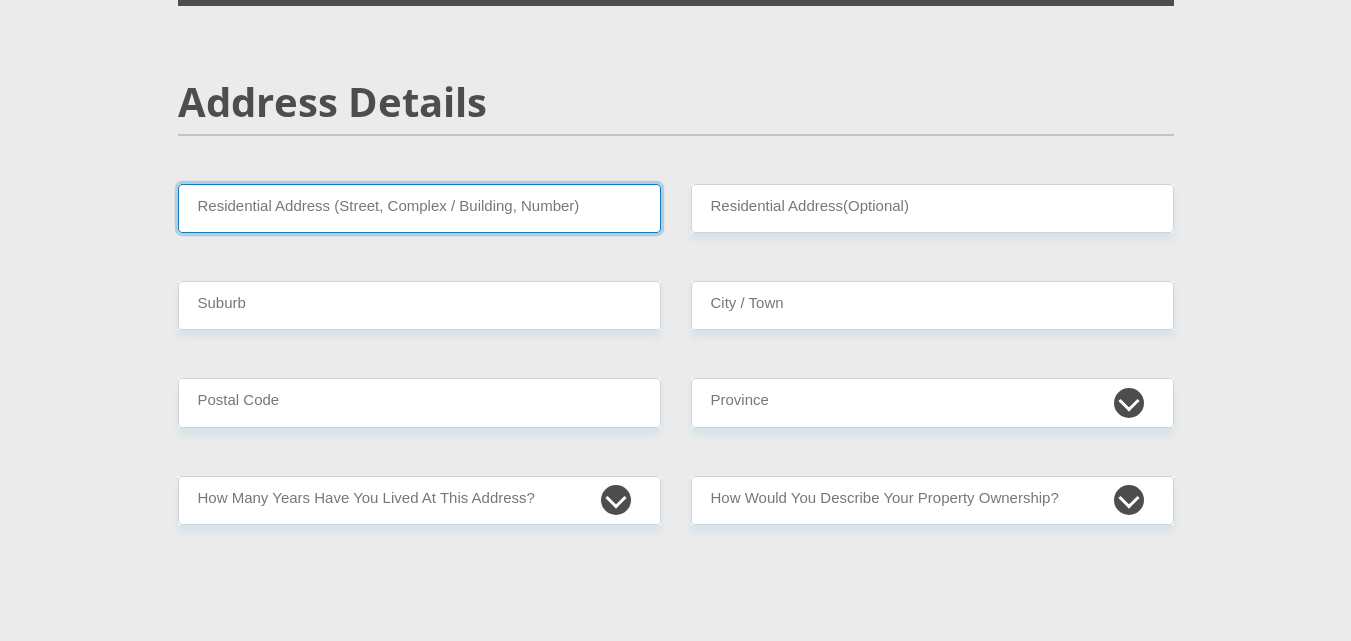 click on "Residential Address (Street, Complex / Building, Number)" at bounding box center (419, 208) 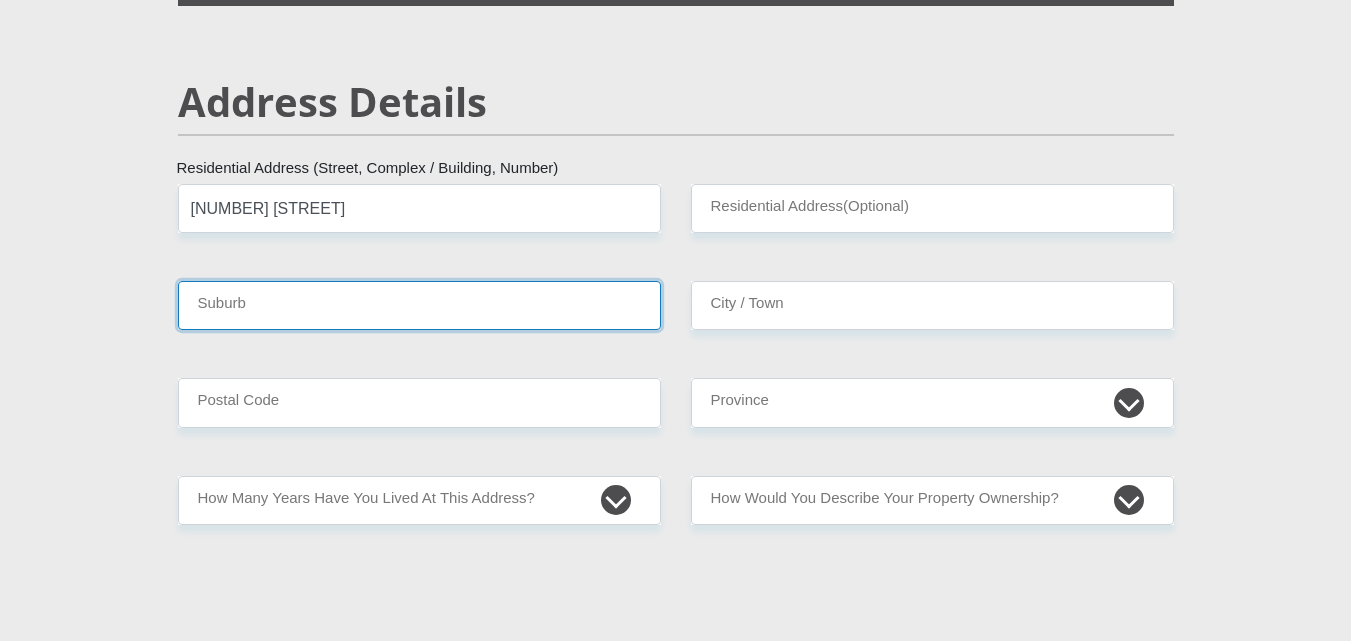 type on "[CITY]" 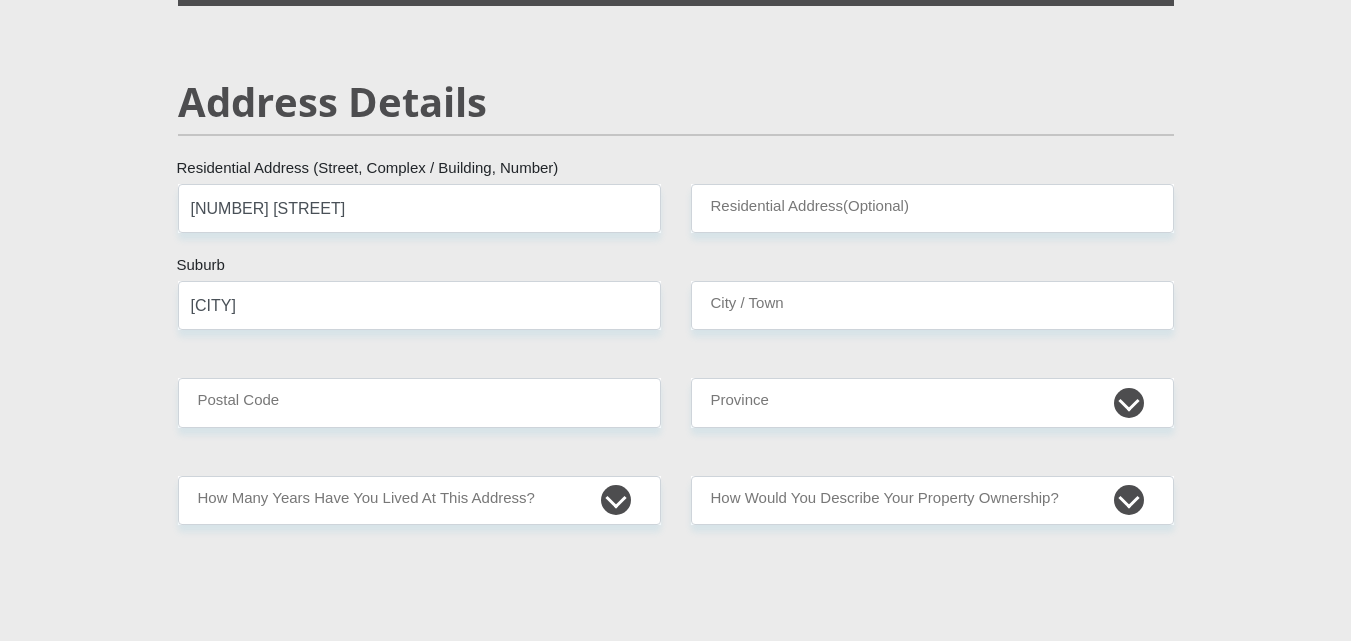 type on "[CITY]" 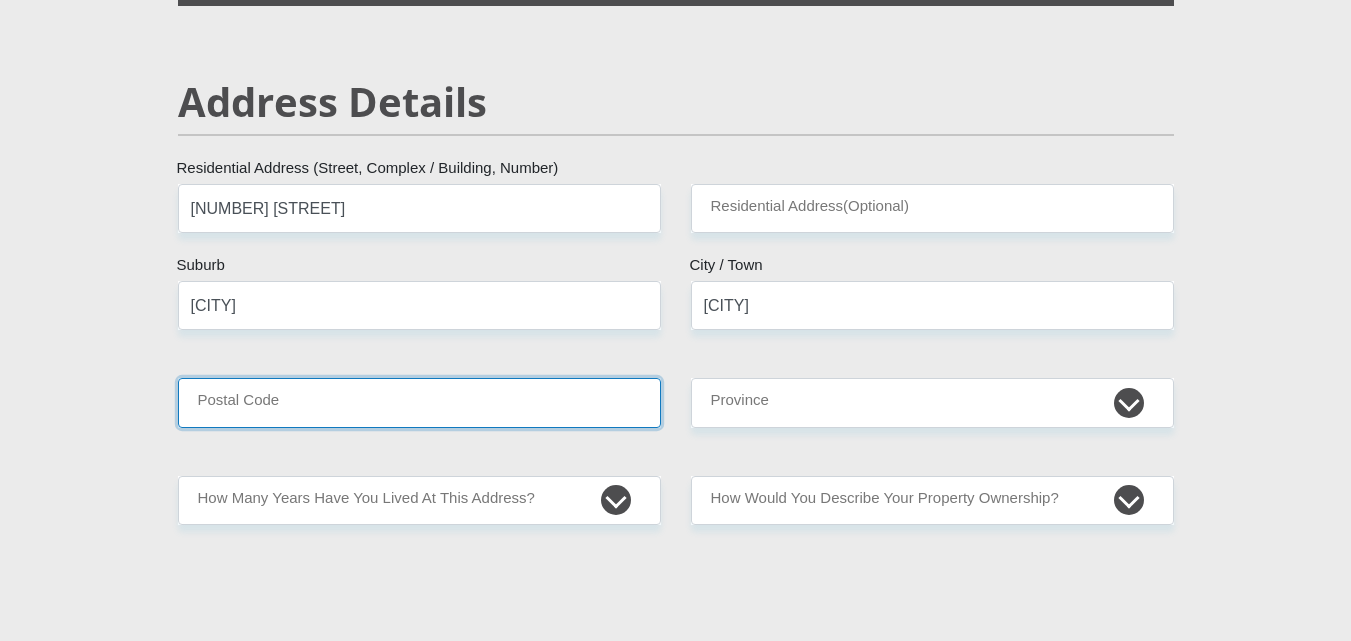 type on "[YEAR]" 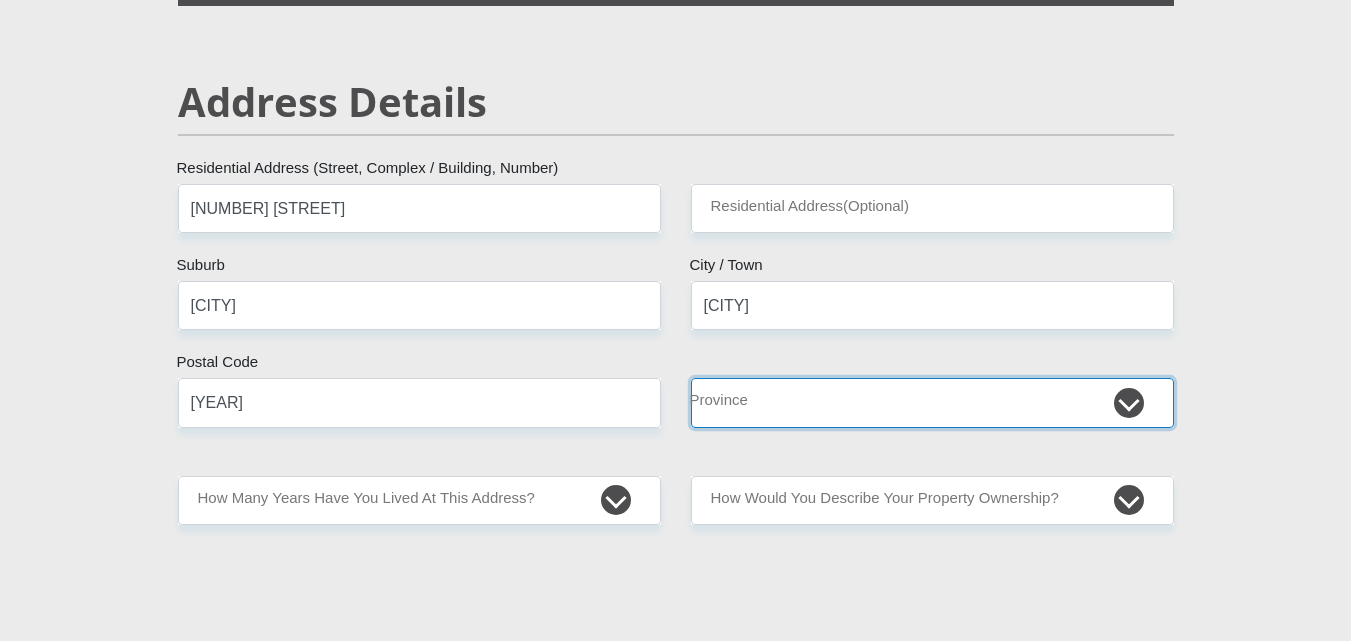 click on "Eastern Cape
Free State
Gauteng
KwaZulu-Natal
Limpopo
Mpumalanga
Northern Cape
North West
Western Cape" at bounding box center [932, 402] 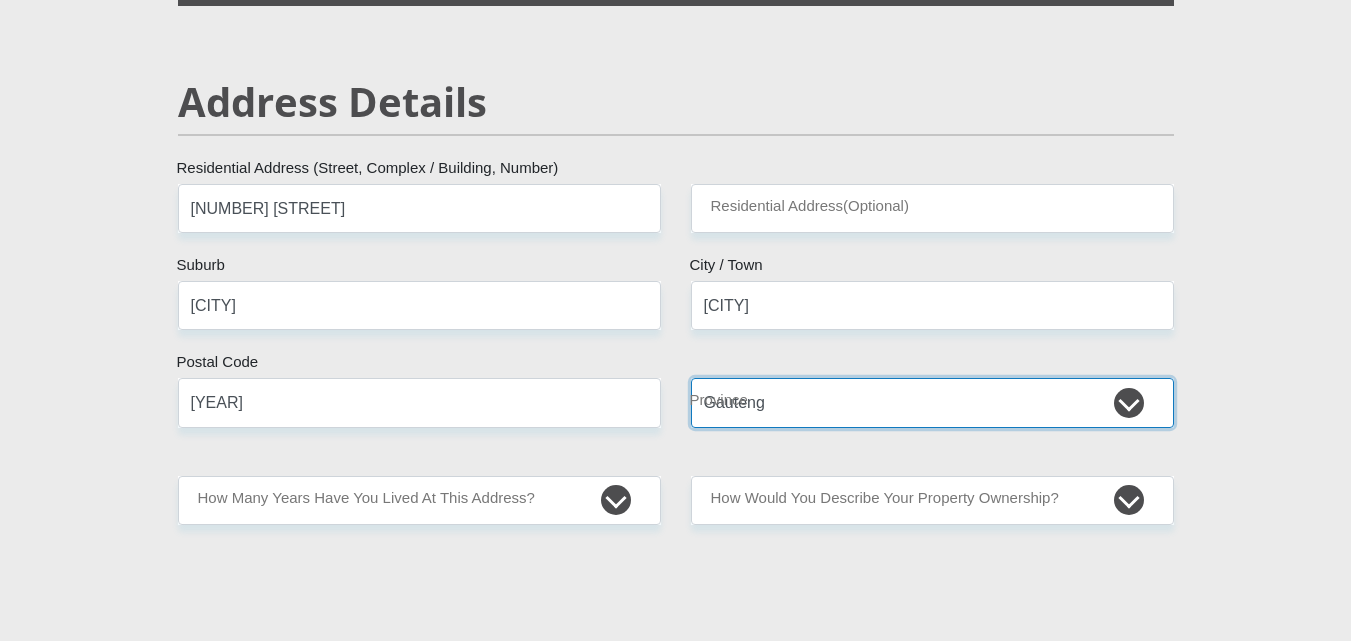 click on "Eastern Cape
Free State
Gauteng
KwaZulu-Natal
Limpopo
Mpumalanga
Northern Cape
North West
Western Cape" at bounding box center [932, 402] 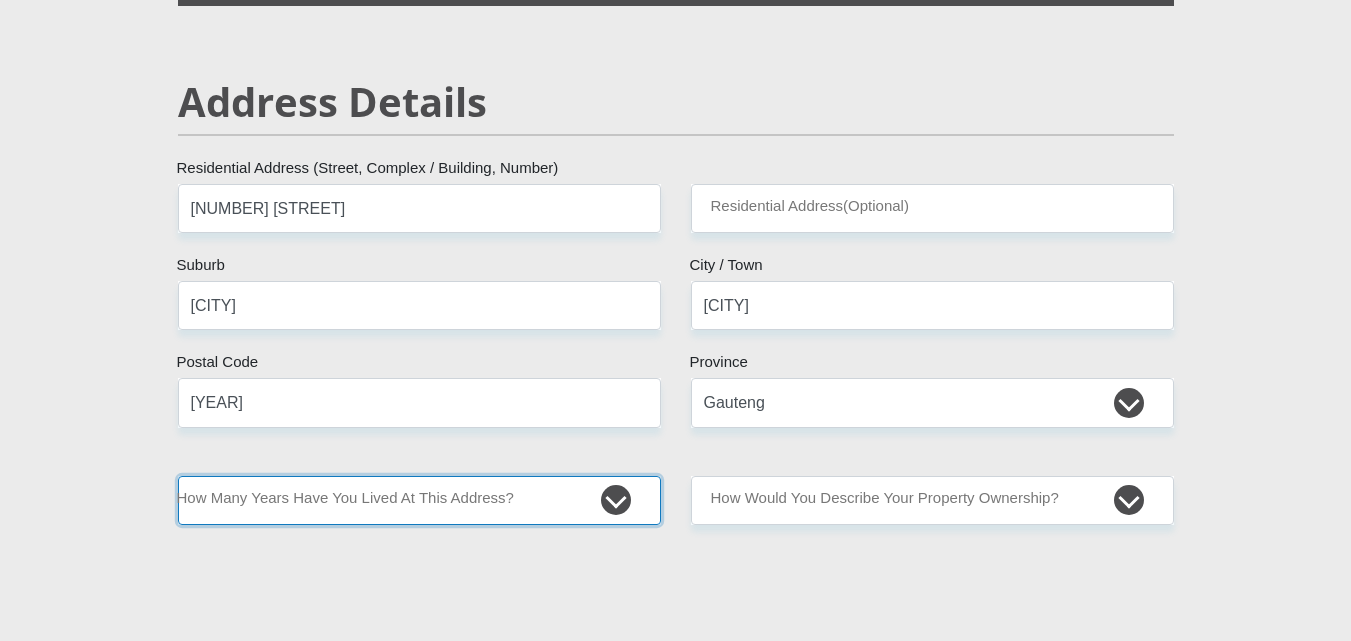 click on "less than 1 year
1-3 years
3-5 years
5+ years" at bounding box center [419, 500] 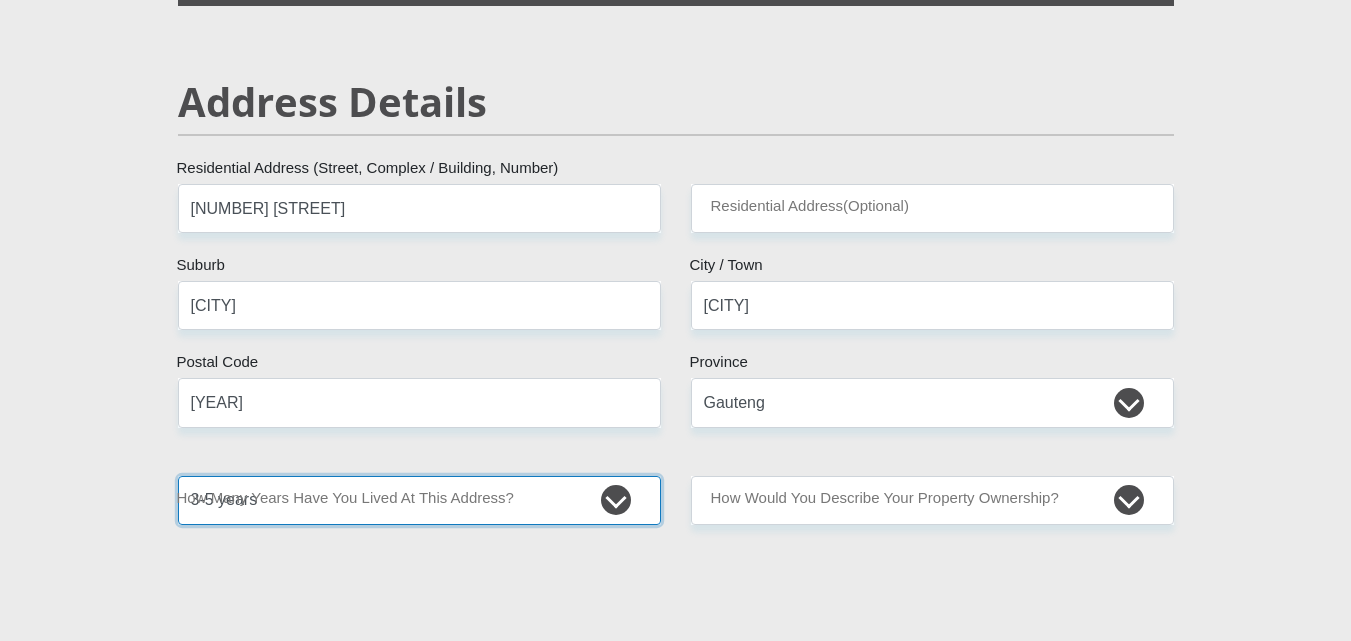 click on "less than 1 year
1-3 years
3-5 years
5+ years" at bounding box center [419, 500] 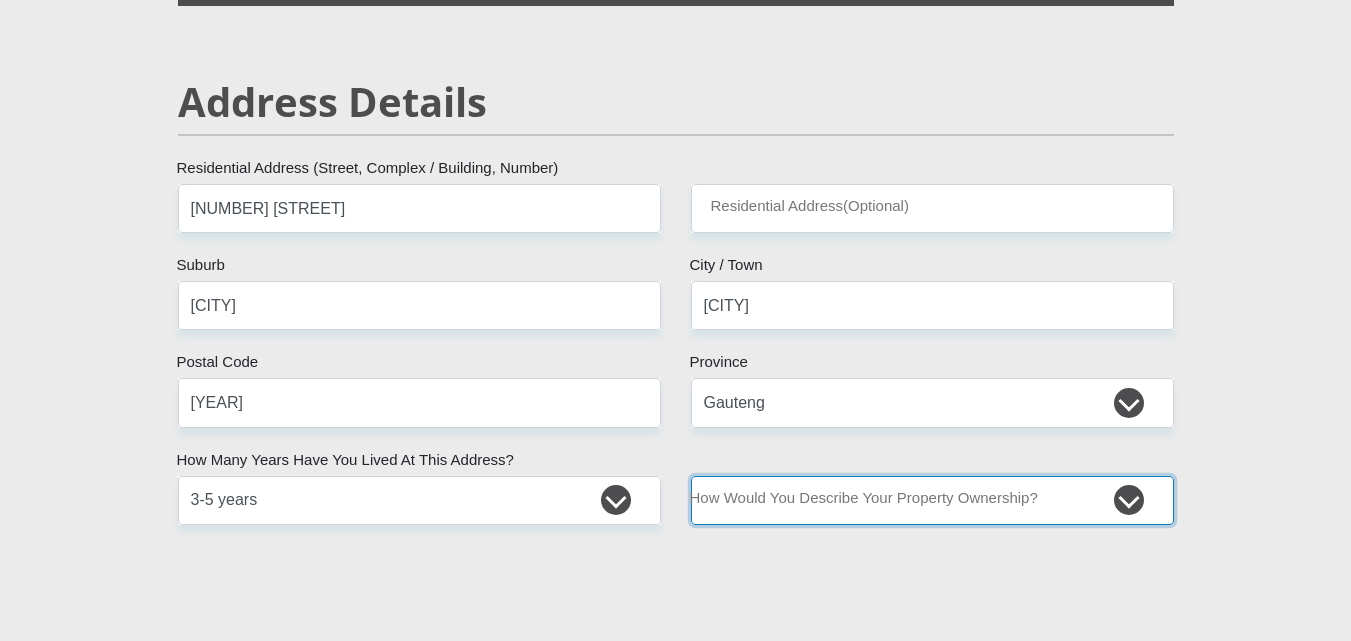 click on "Owned
Rented
Family Owned
Company Dwelling" at bounding box center [932, 500] 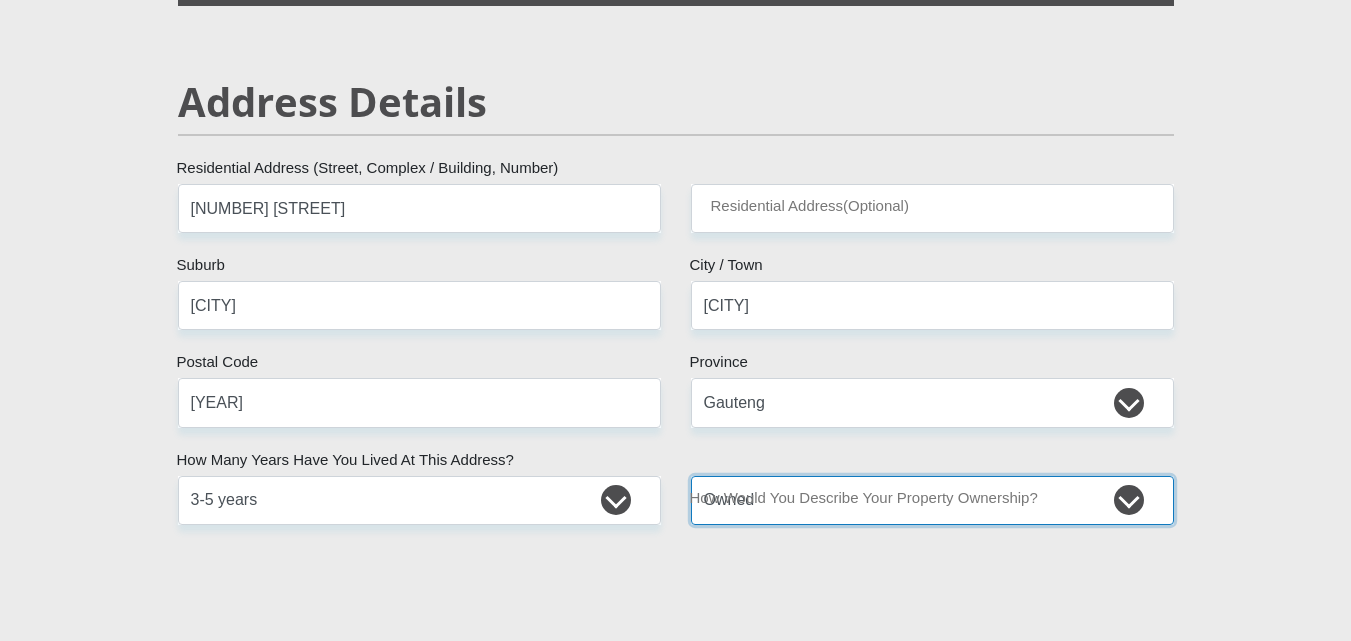 click on "Owned
Rented
Family Owned
Company Dwelling" at bounding box center (932, 500) 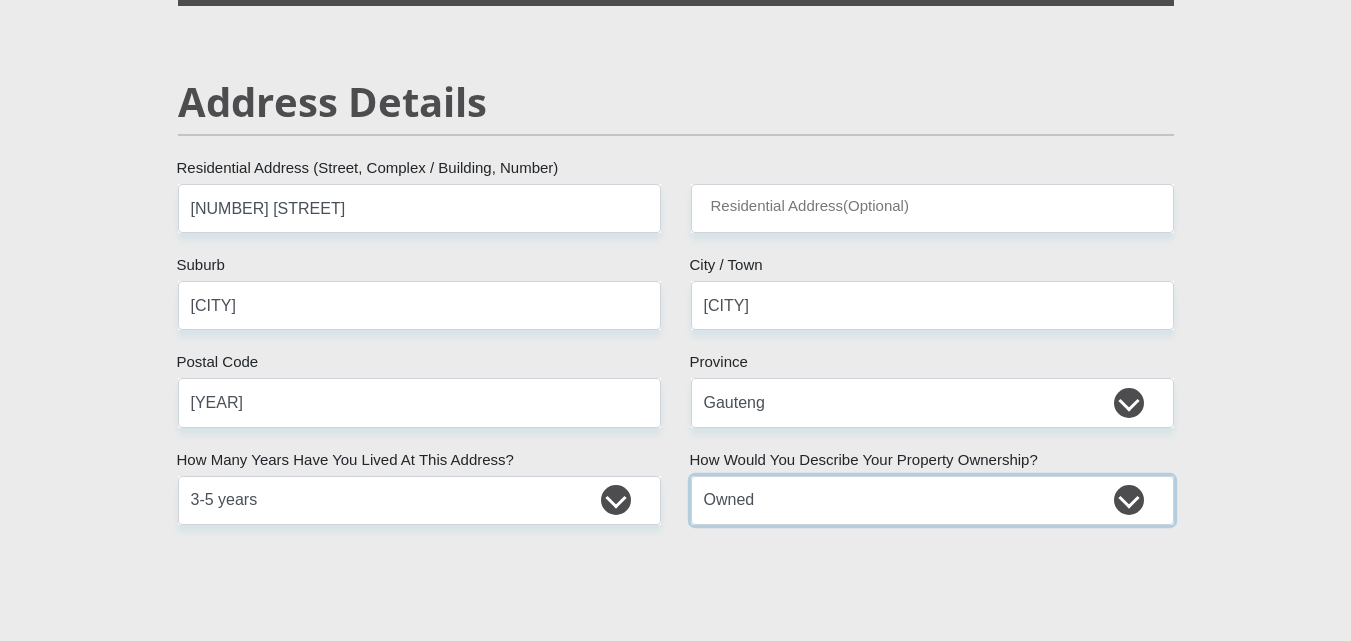 click on "Owned
Rented
Family Owned
Company Dwelling" at bounding box center [932, 500] 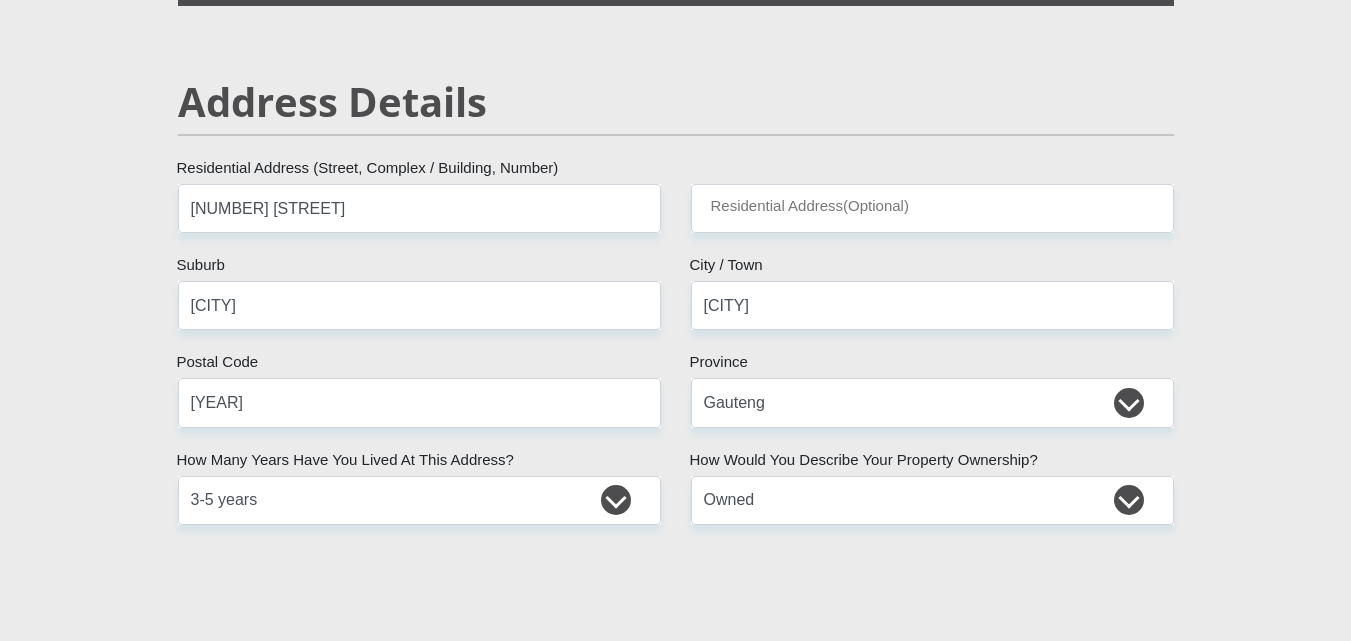 click on "[TITLE]
[TITLE]
[TITLE]
[TITLE]
[TITLE]
[TITLE]
[FIRST]
[TITLE]
[LAST]
[TITLE]
[ID_NUMBER]
[TITLE]
[TEXT]
[COUNTRY]
[COUNTRY]
[COUNTRY]
[COUNTRY]
[COUNTRY]
[COUNTRY]
[COUNTRY]
[COUNTRY]
[COUNTRY]
[COUNTRY]
[COUNTRY]
[COUNTRY]
[COUNTRY]" at bounding box center (676, 2312) 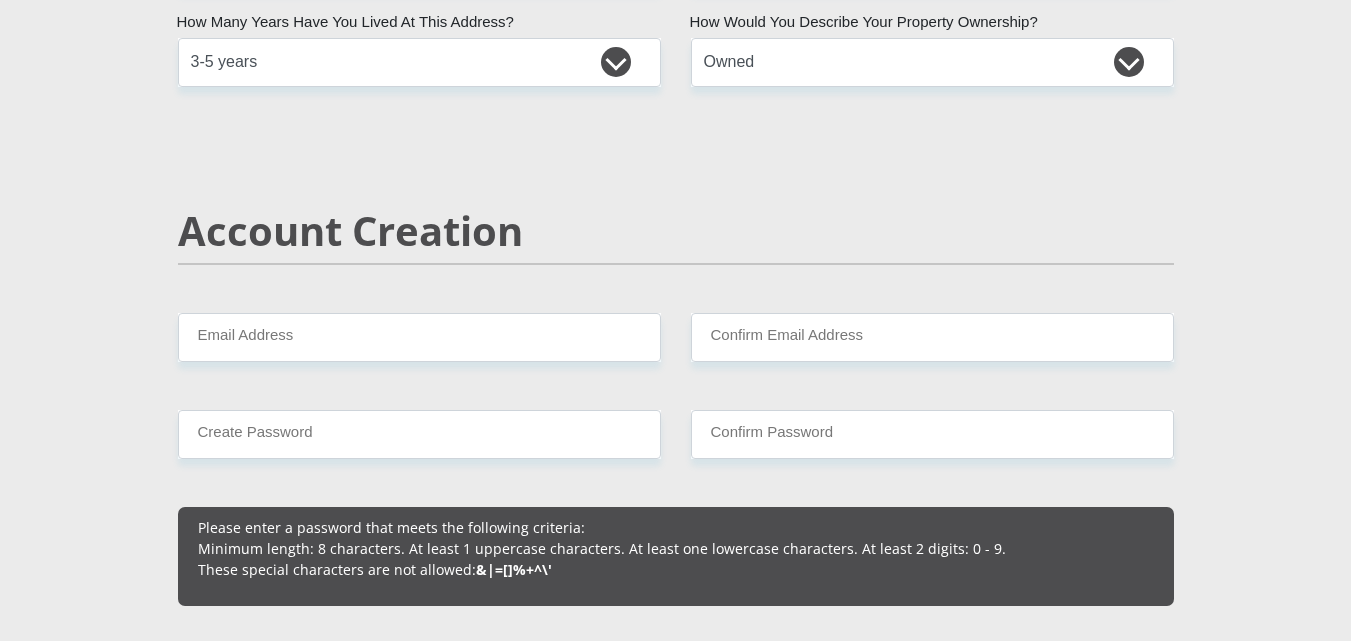 scroll, scrollTop: 1393, scrollLeft: 0, axis: vertical 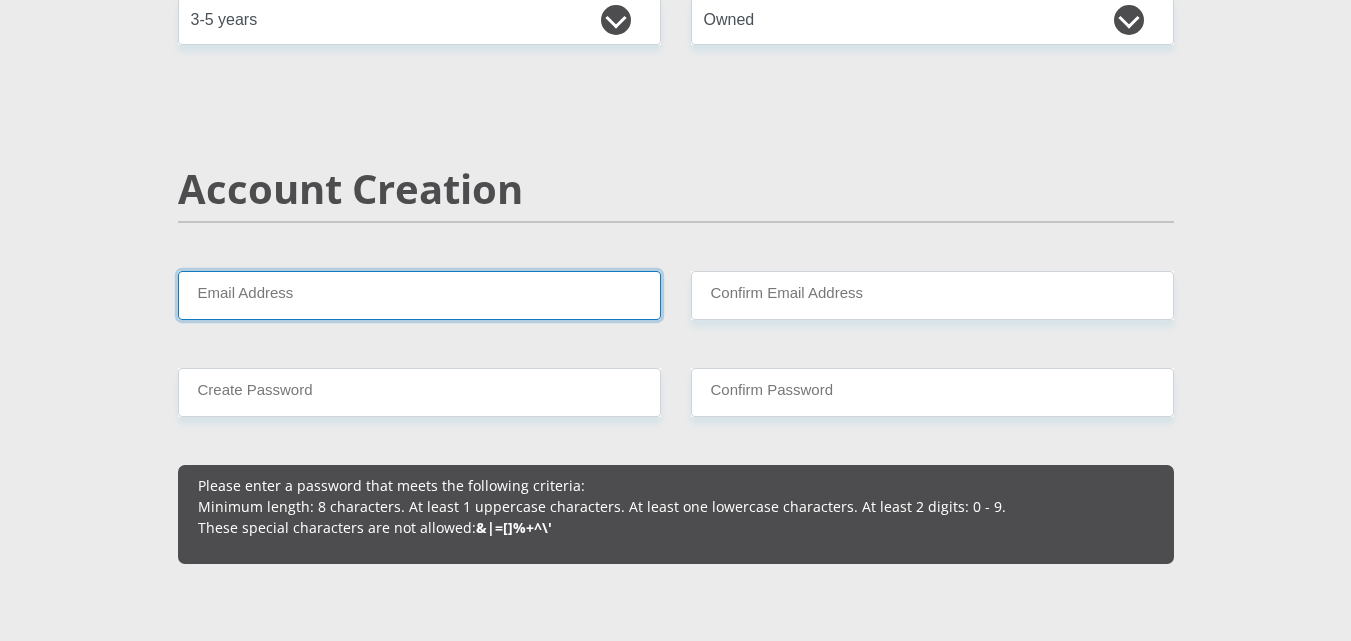 click on "Email Address" at bounding box center (419, 295) 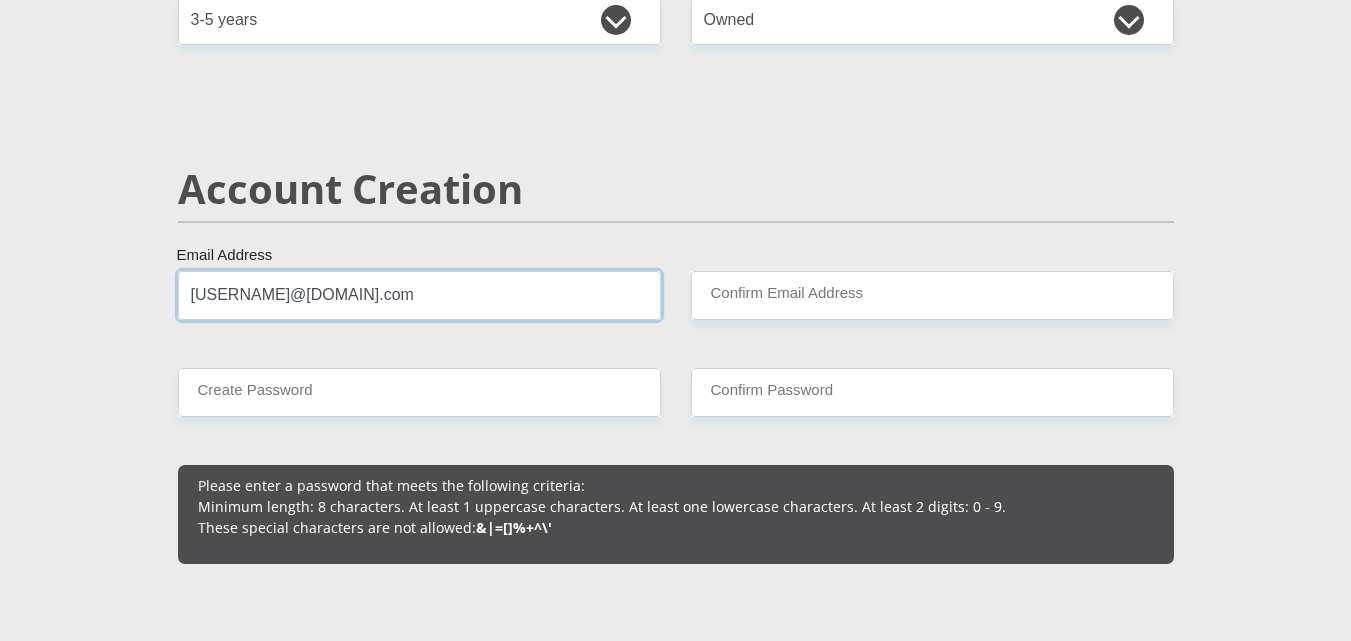 type on "[USERNAME]@[DOMAIN].com" 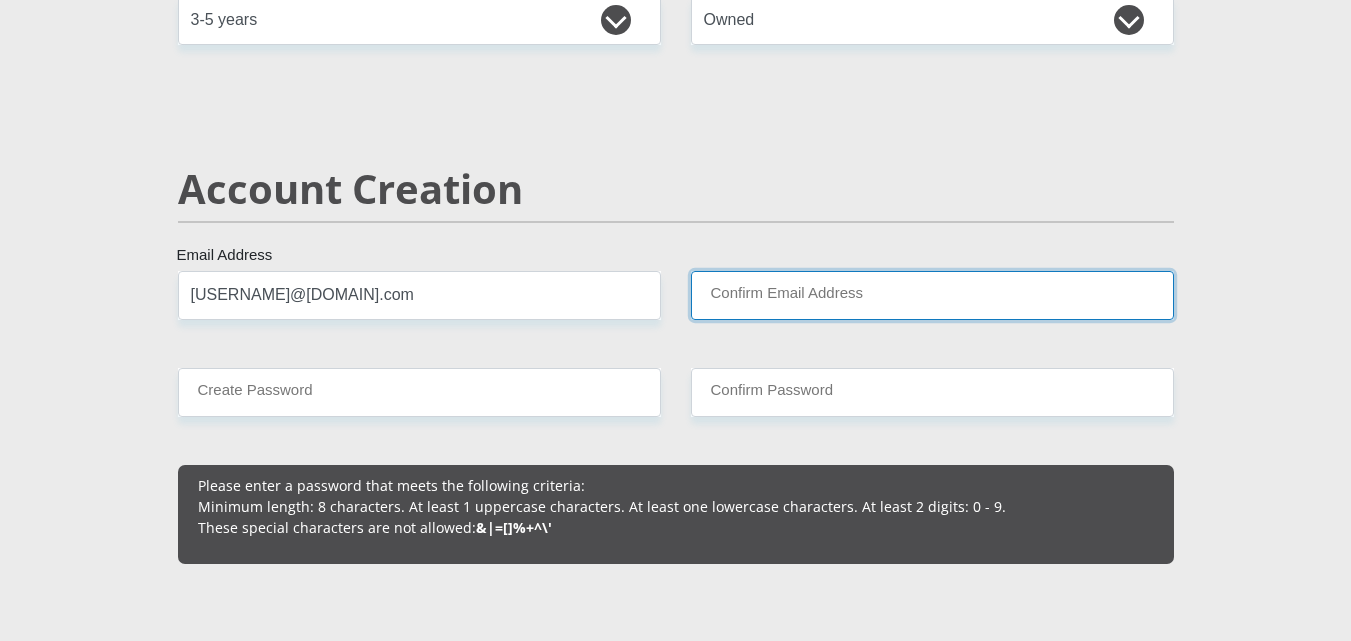 click on "Confirm Email Address" at bounding box center [932, 295] 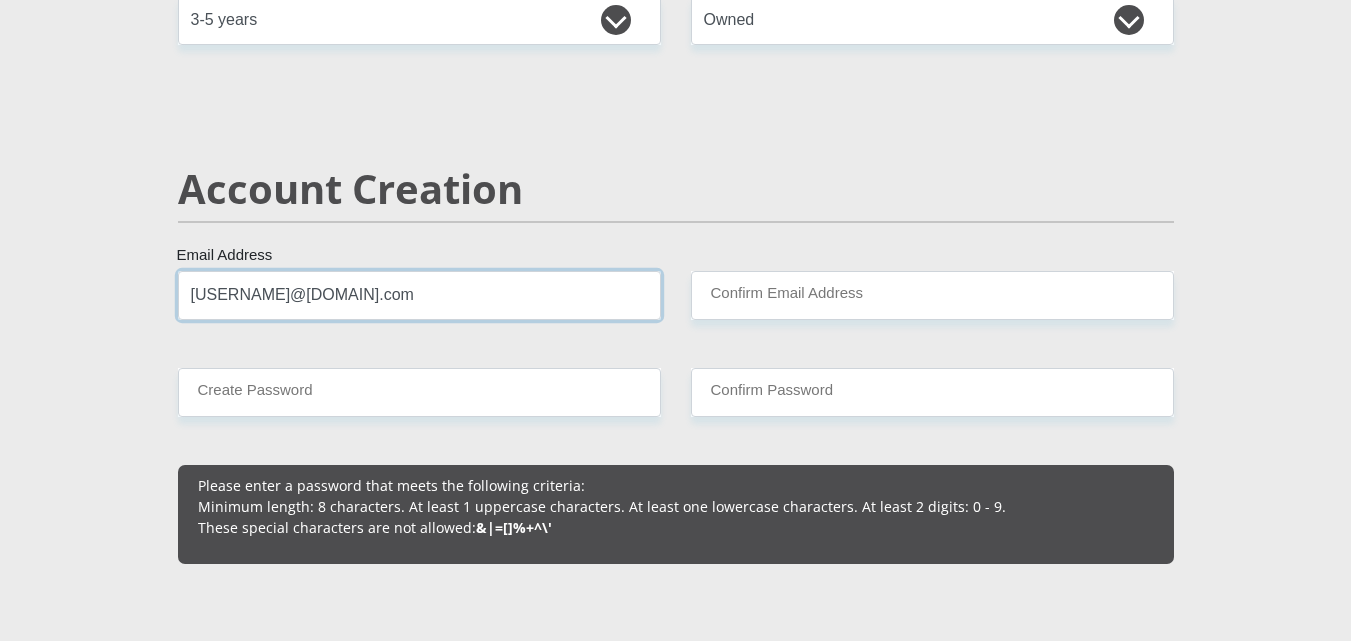 drag, startPoint x: 413, startPoint y: 301, endPoint x: 193, endPoint y: 302, distance: 220.00227 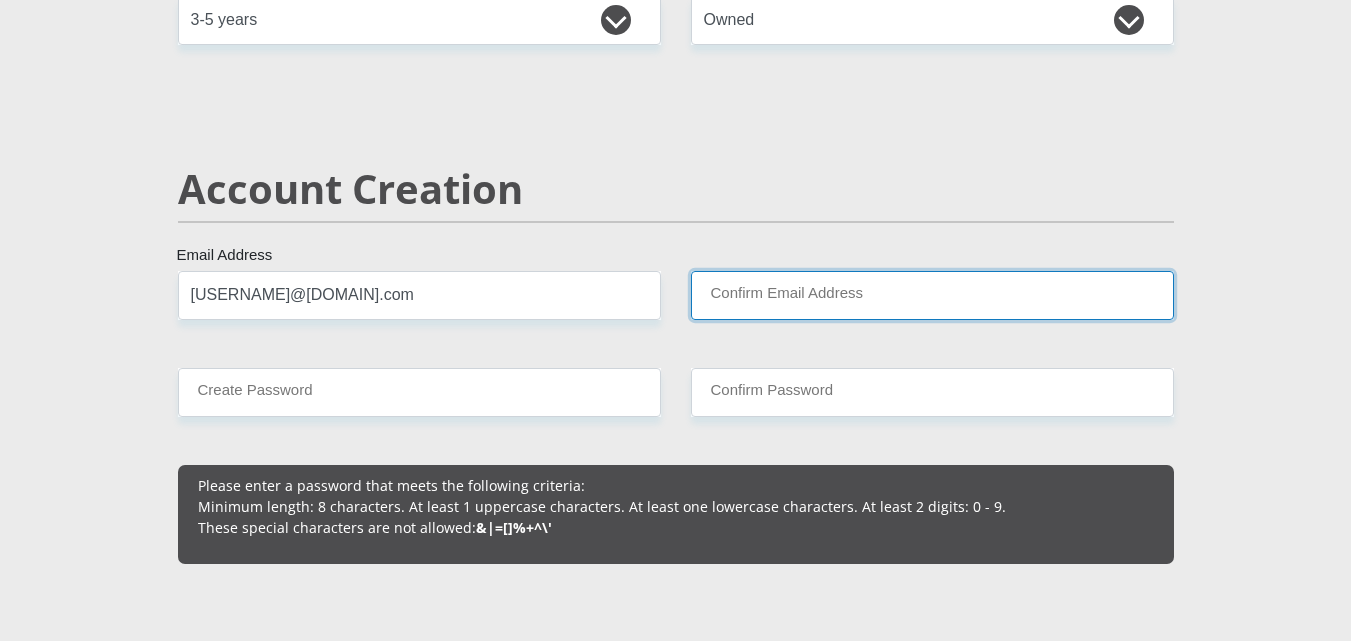 click on "Confirm Email Address" at bounding box center [932, 295] 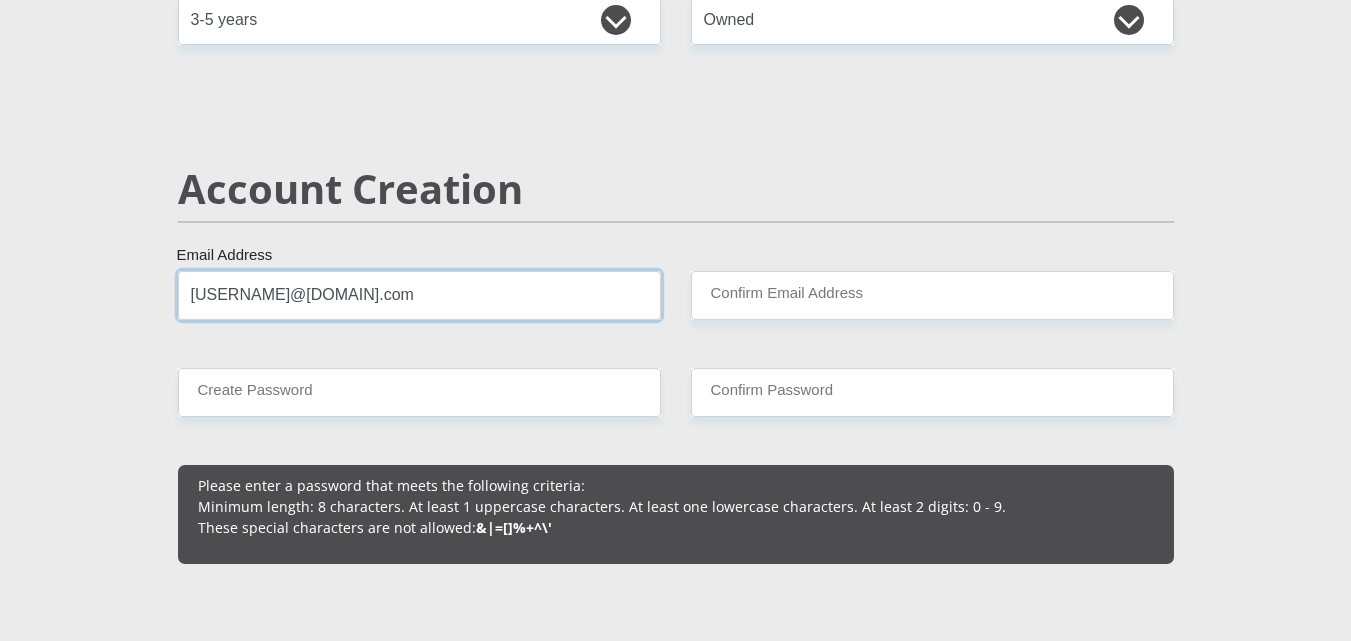 drag, startPoint x: 426, startPoint y: 299, endPoint x: 119, endPoint y: 284, distance: 307.36624 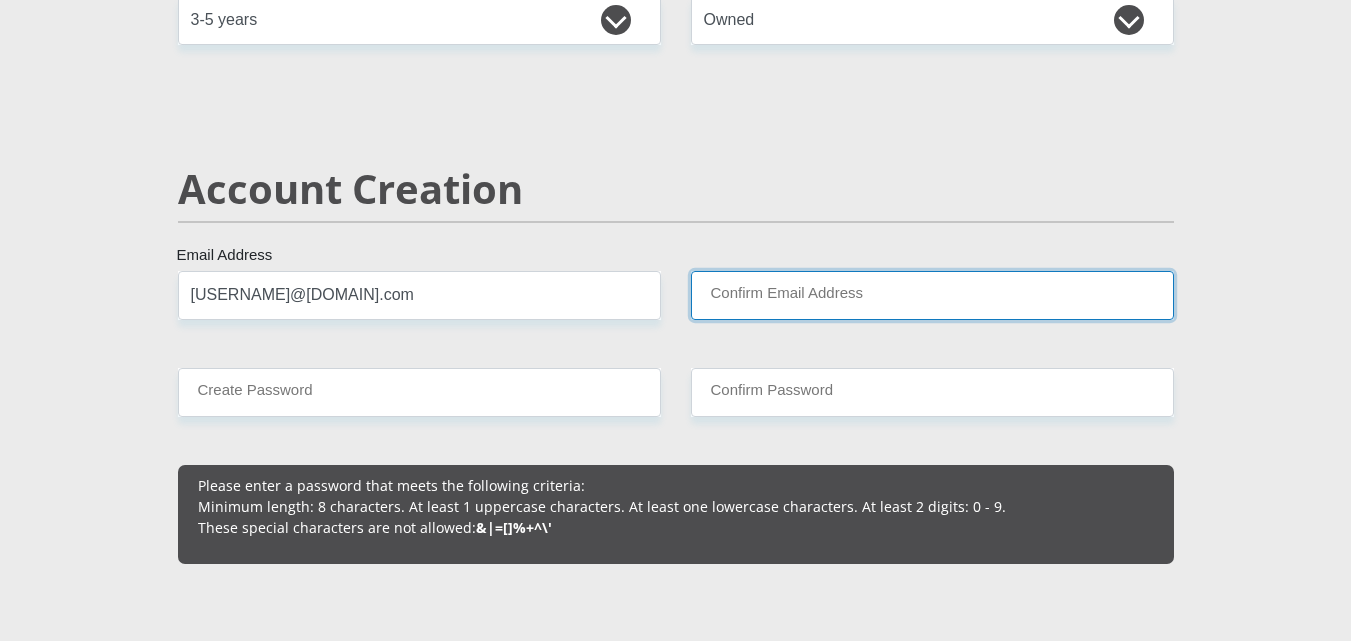 click on "Confirm Email Address" at bounding box center (932, 295) 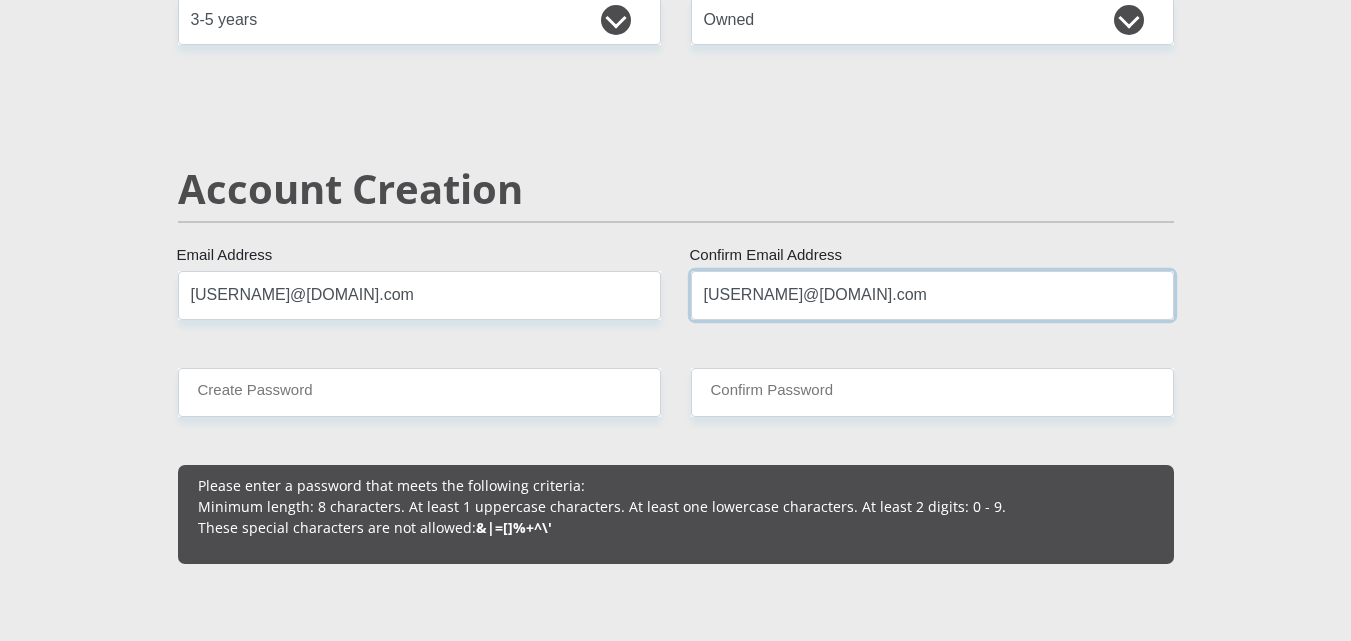 type on "[USERNAME]@[DOMAIN].com" 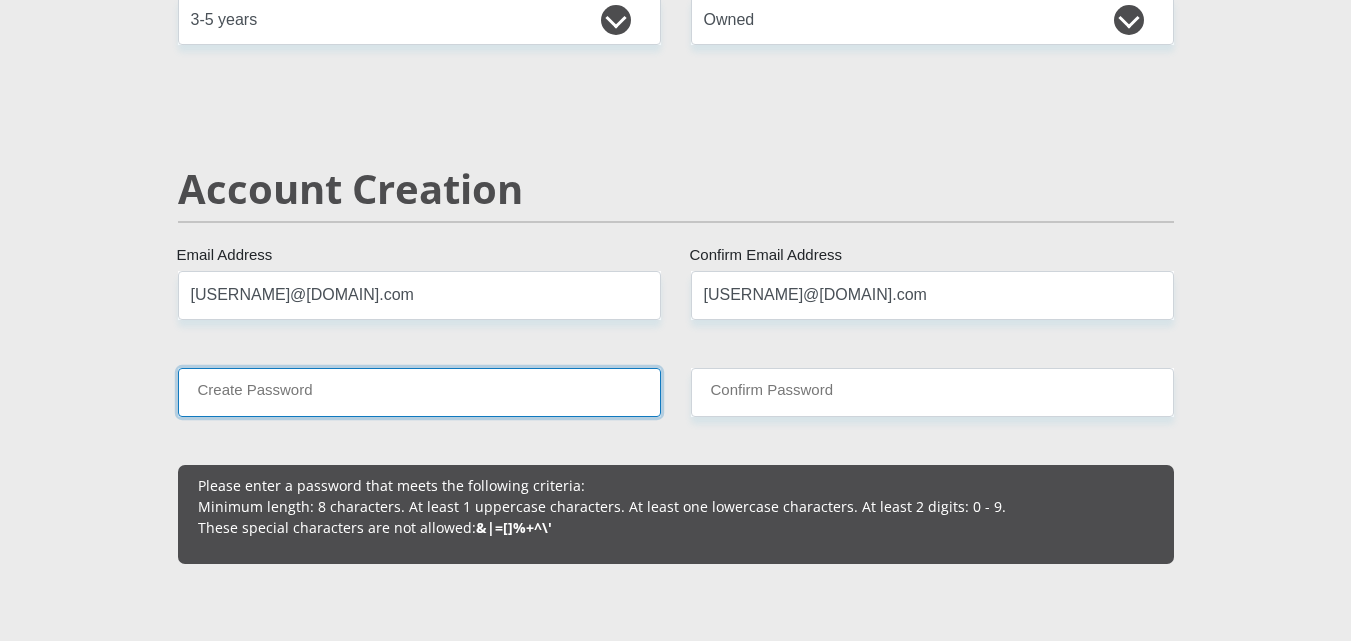 click on "Create Password" at bounding box center [419, 392] 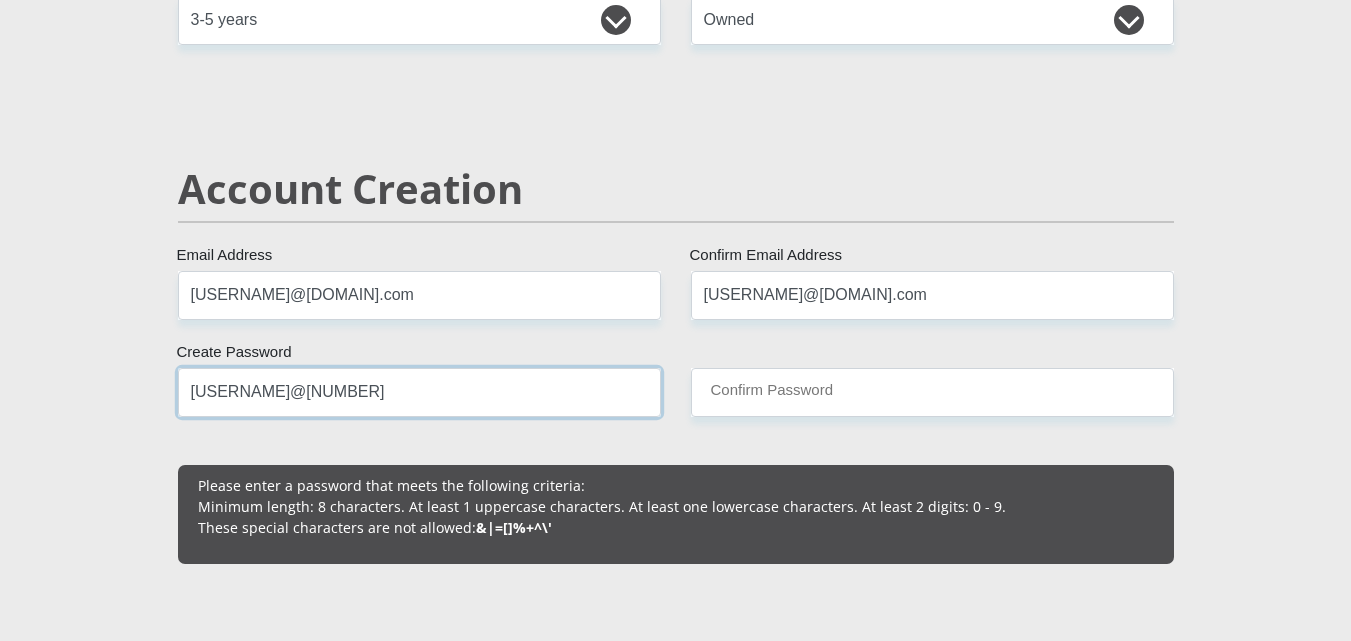 type on "[USERNAME]@[NUMBER]" 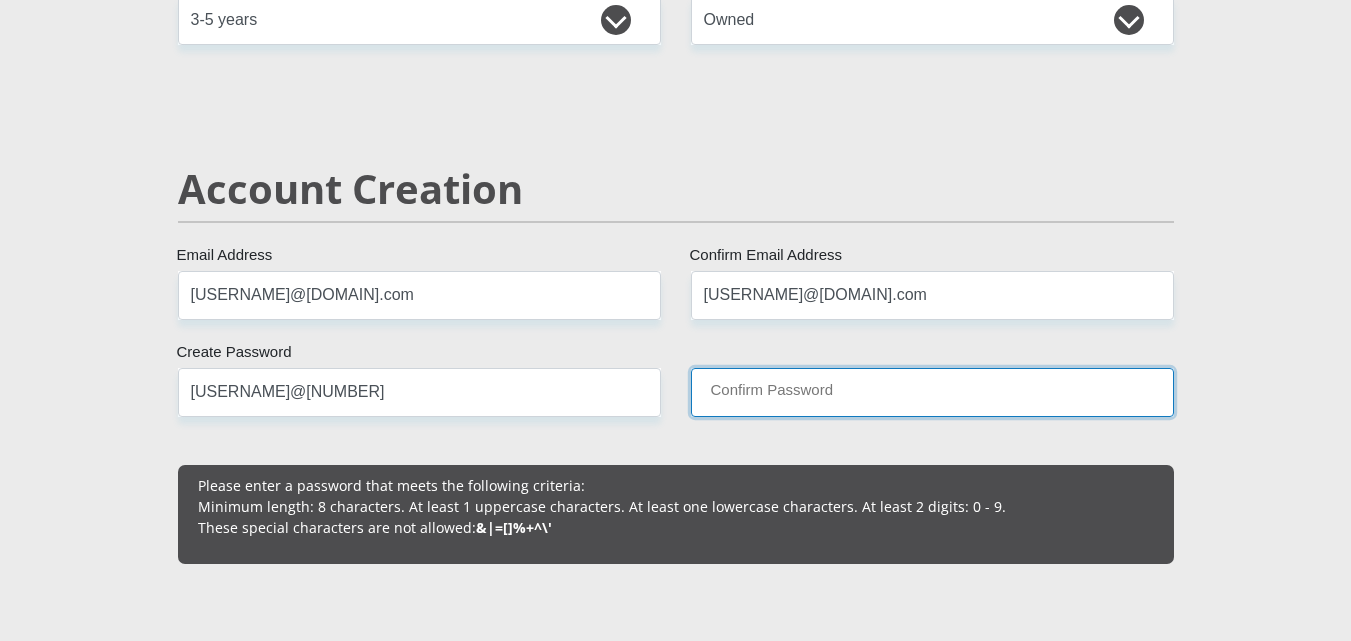 click on "Confirm Password" at bounding box center [932, 392] 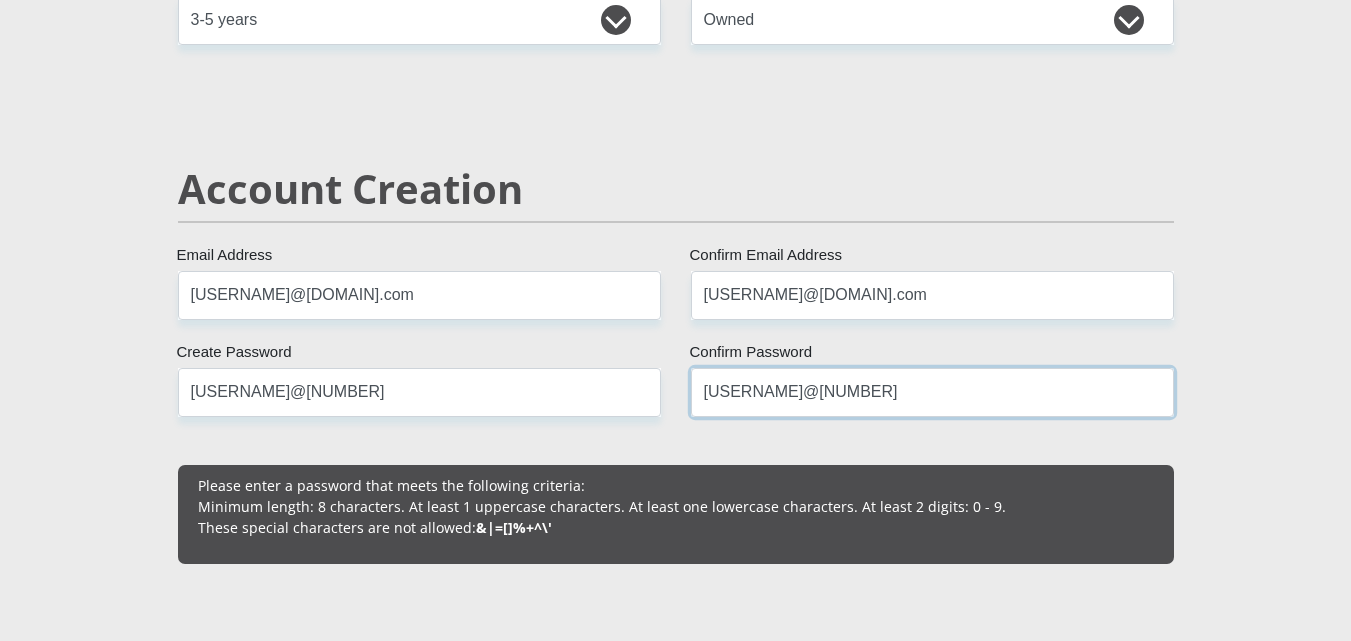 scroll, scrollTop: 1954, scrollLeft: 0, axis: vertical 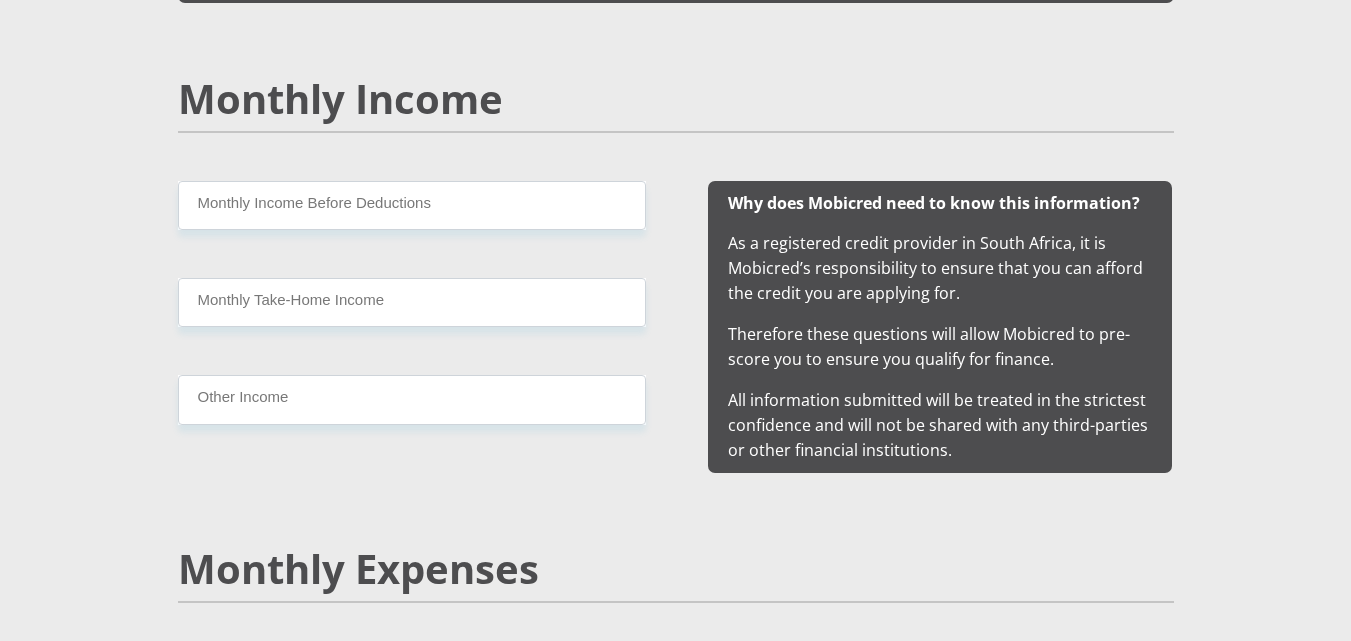 type on "[USERNAME]@[NUMBER]" 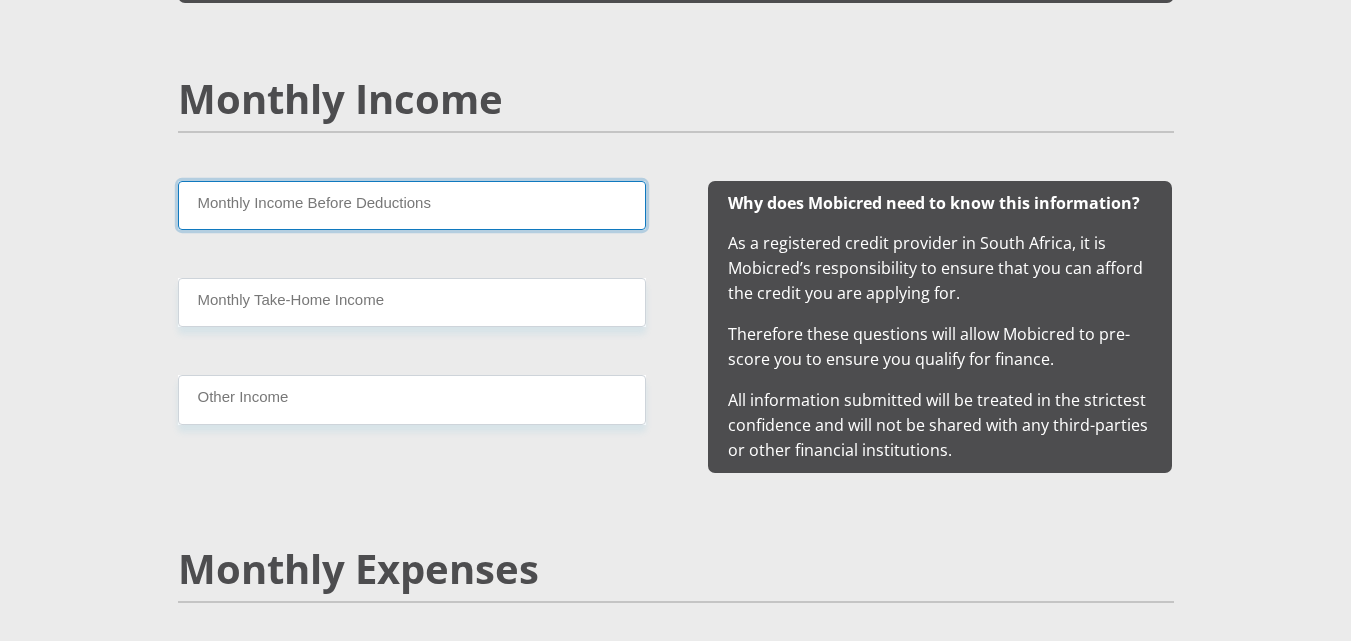 click on "Monthly Income Before Deductions" at bounding box center (412, 205) 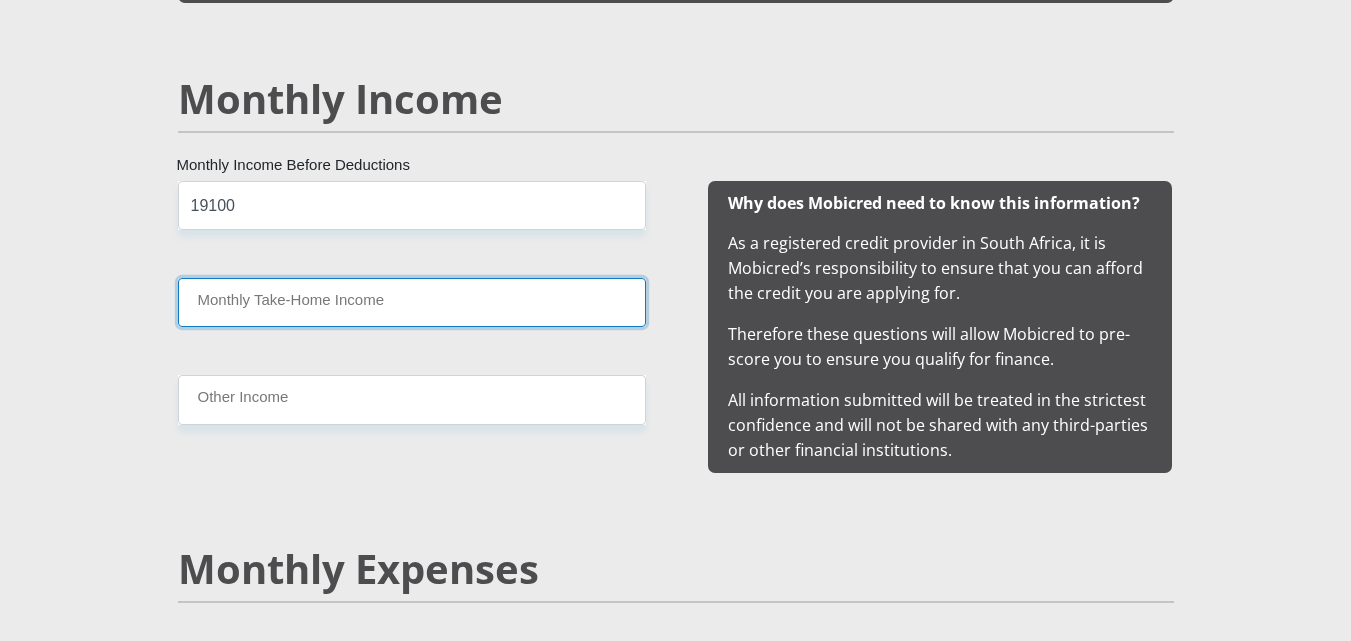 click on "Monthly Take-Home Income" at bounding box center [412, 302] 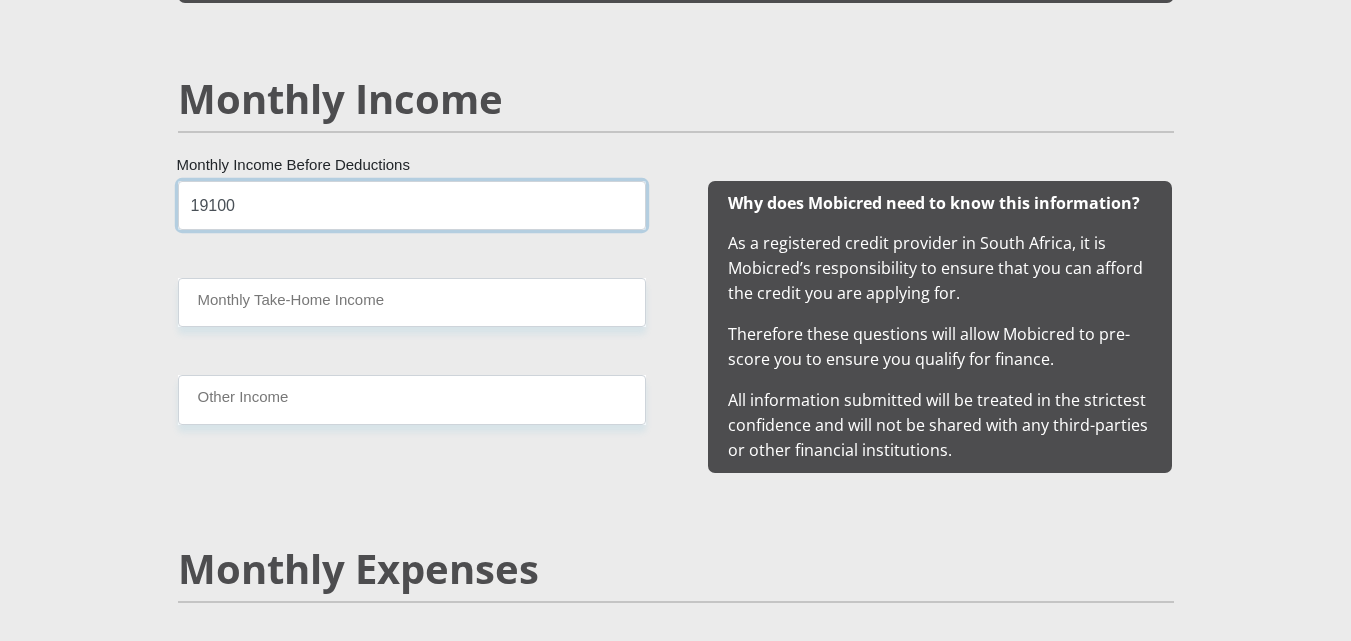 click on "19100" at bounding box center (412, 205) 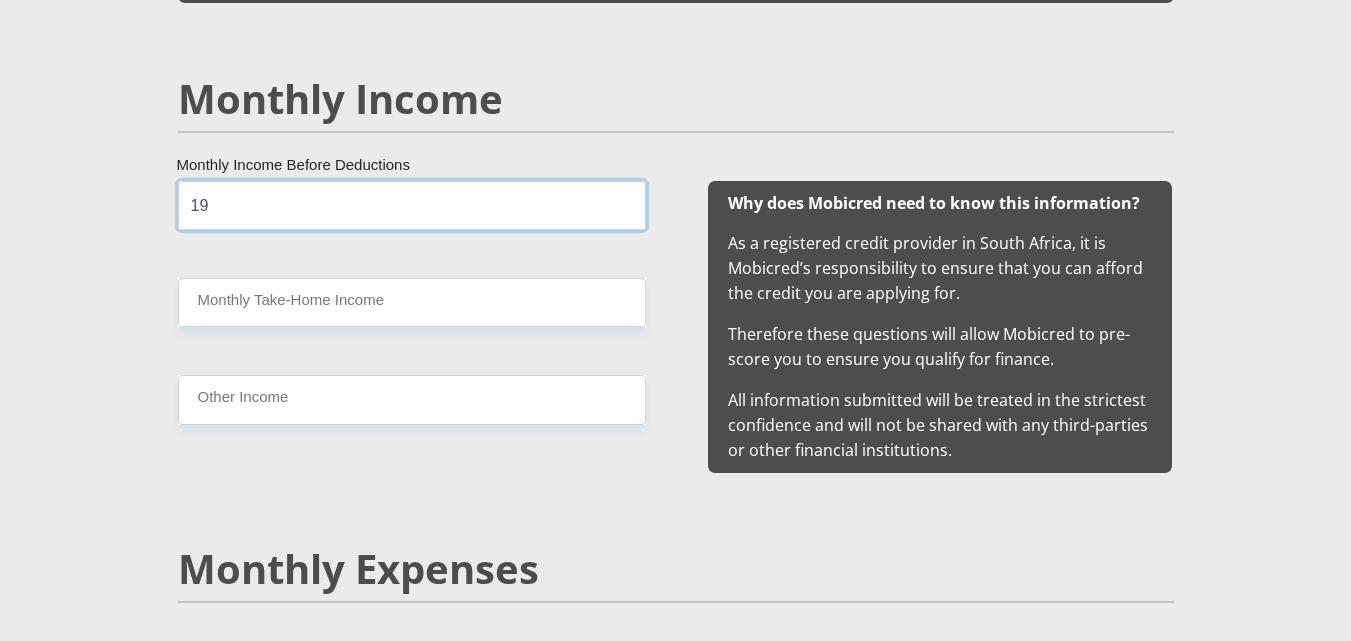 type on "1" 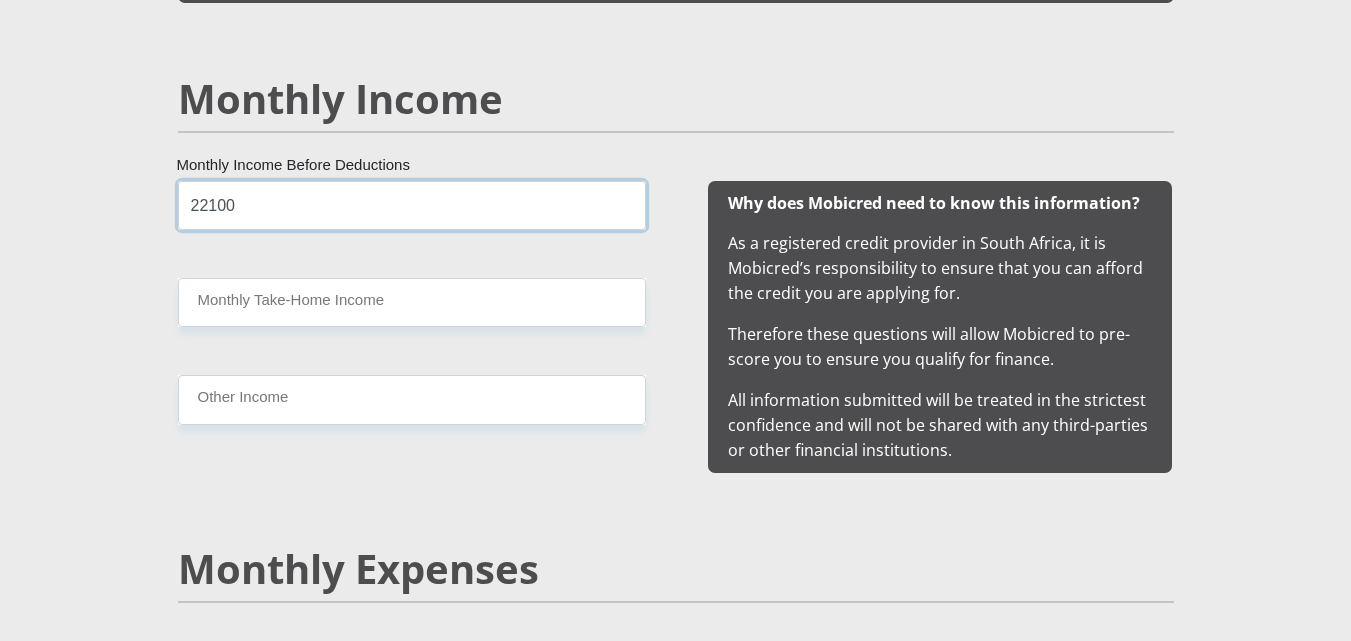 type on "22100" 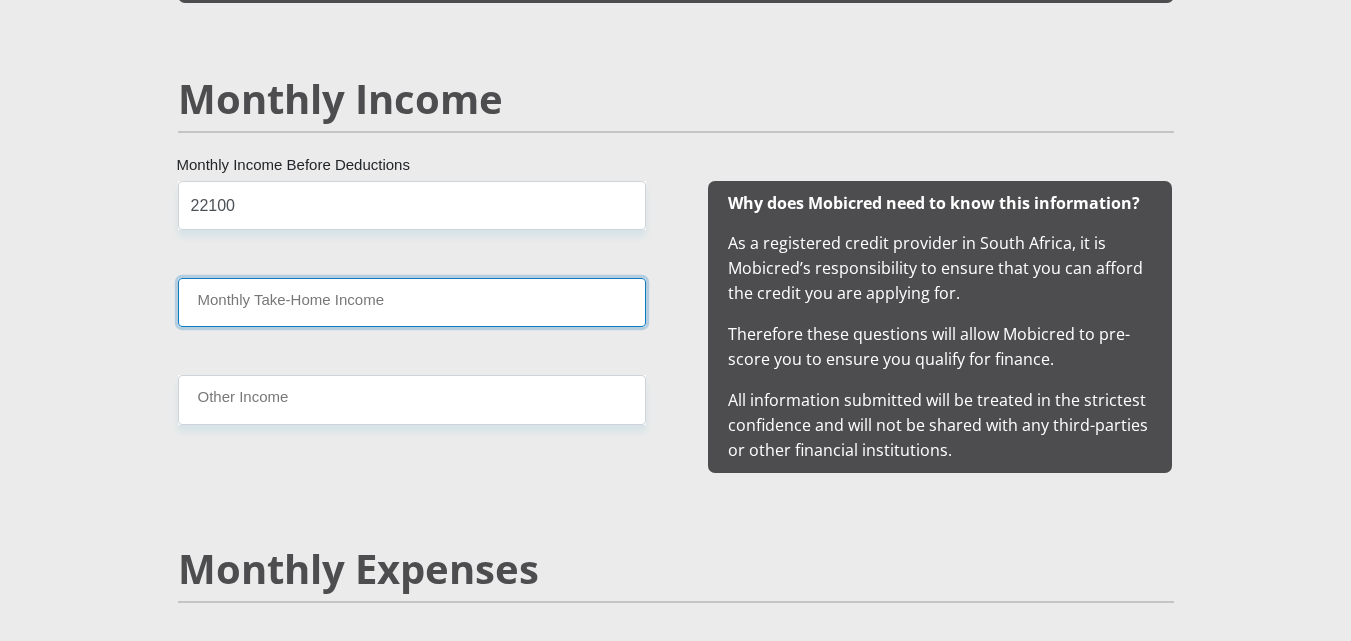 click on "Monthly Take-Home Income" at bounding box center [412, 302] 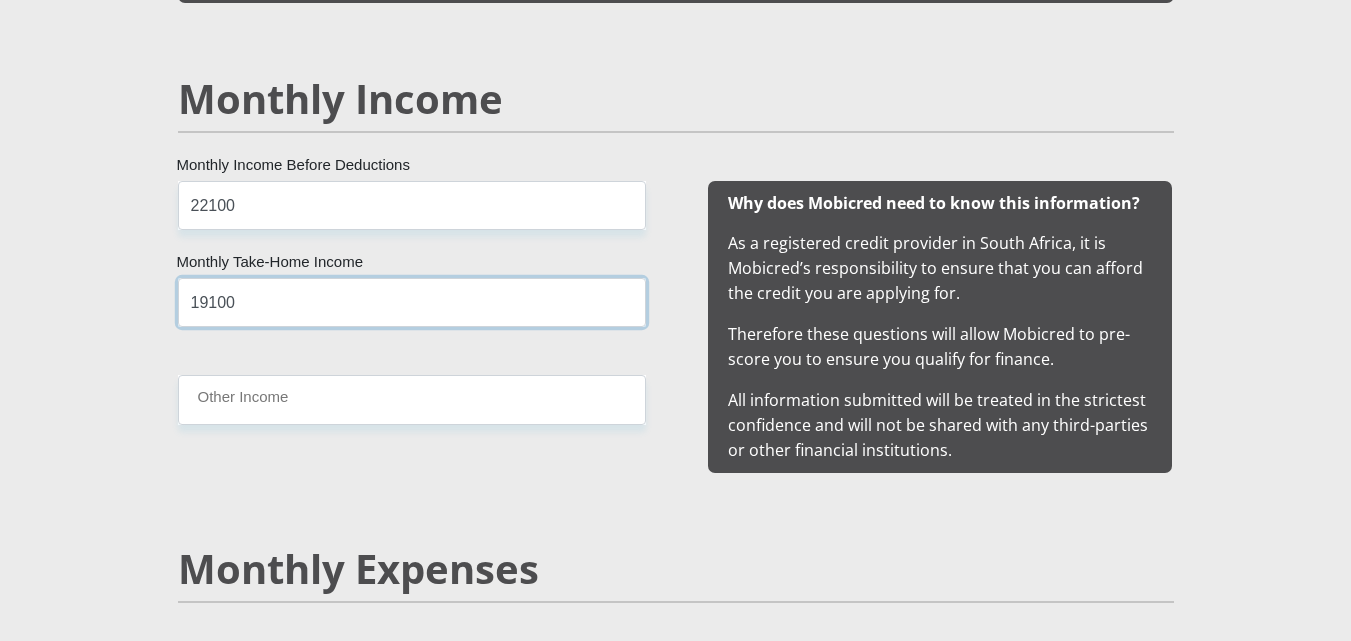 type on "19100" 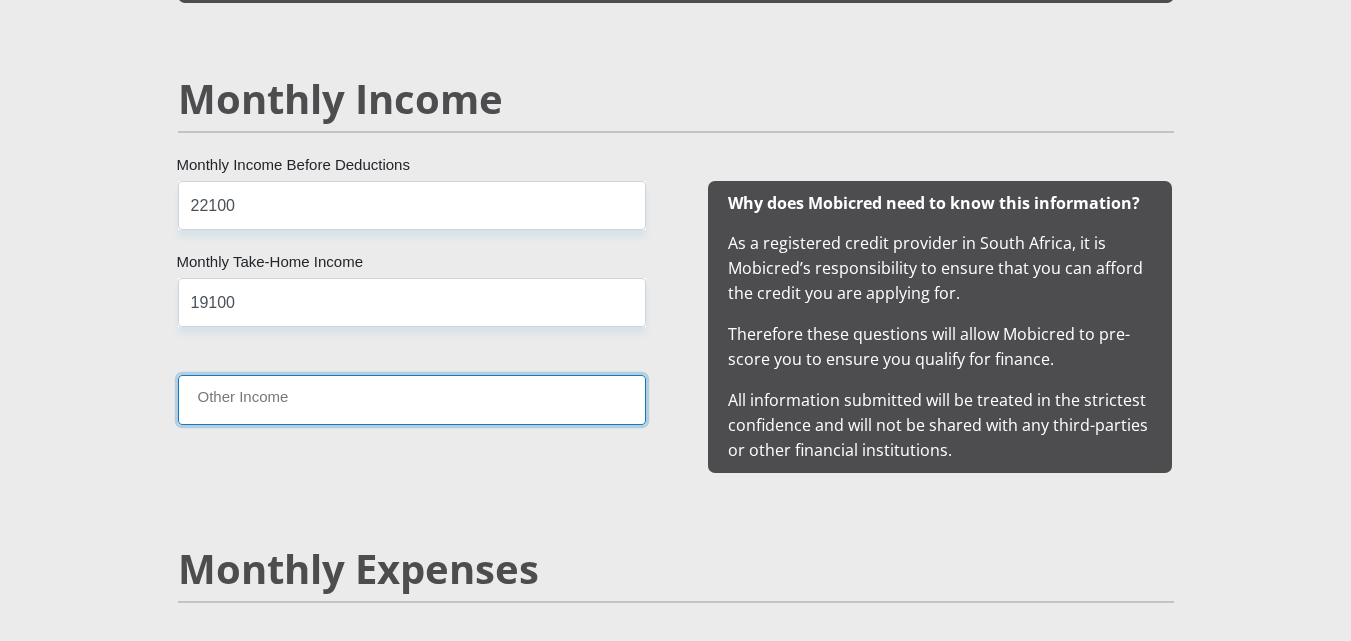 click on "Other Income" at bounding box center (412, 399) 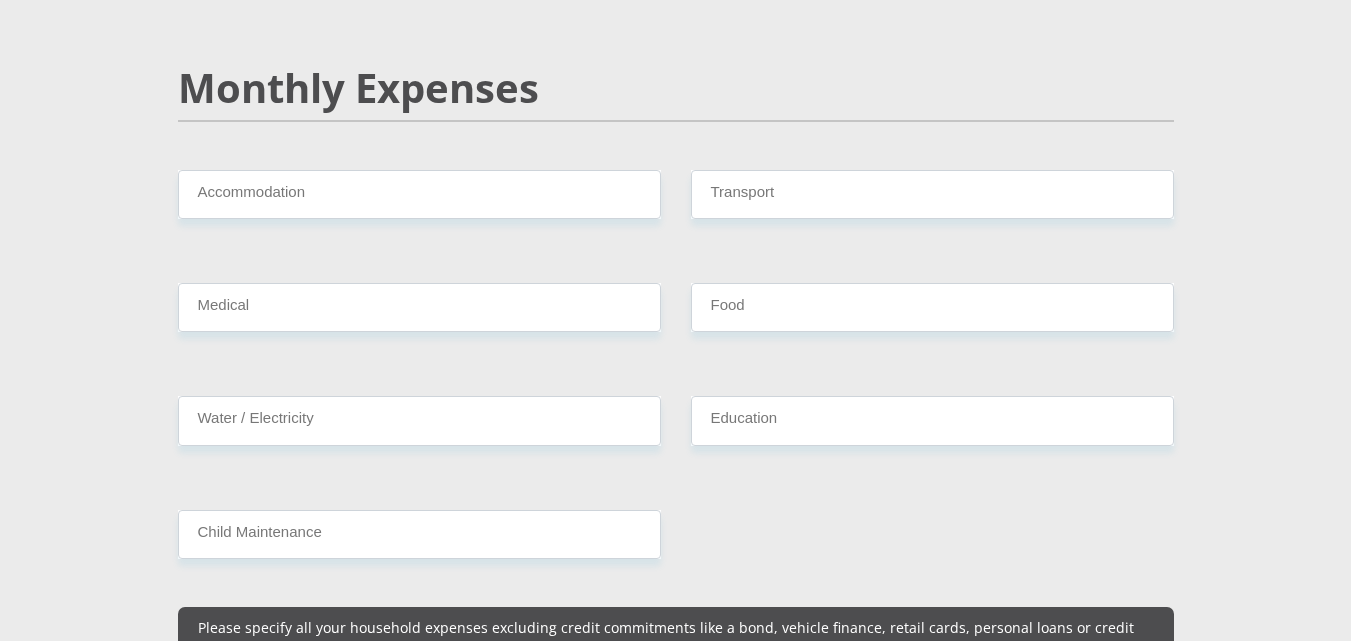 scroll, scrollTop: 2445, scrollLeft: 0, axis: vertical 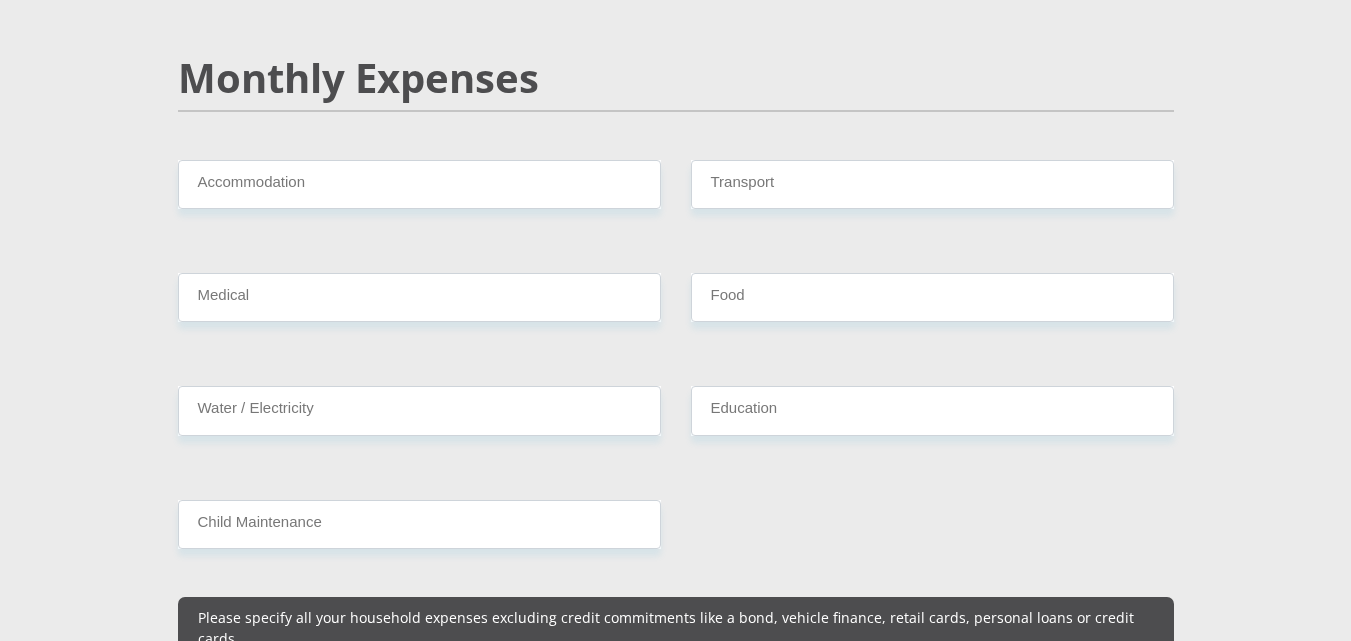 type on "4000" 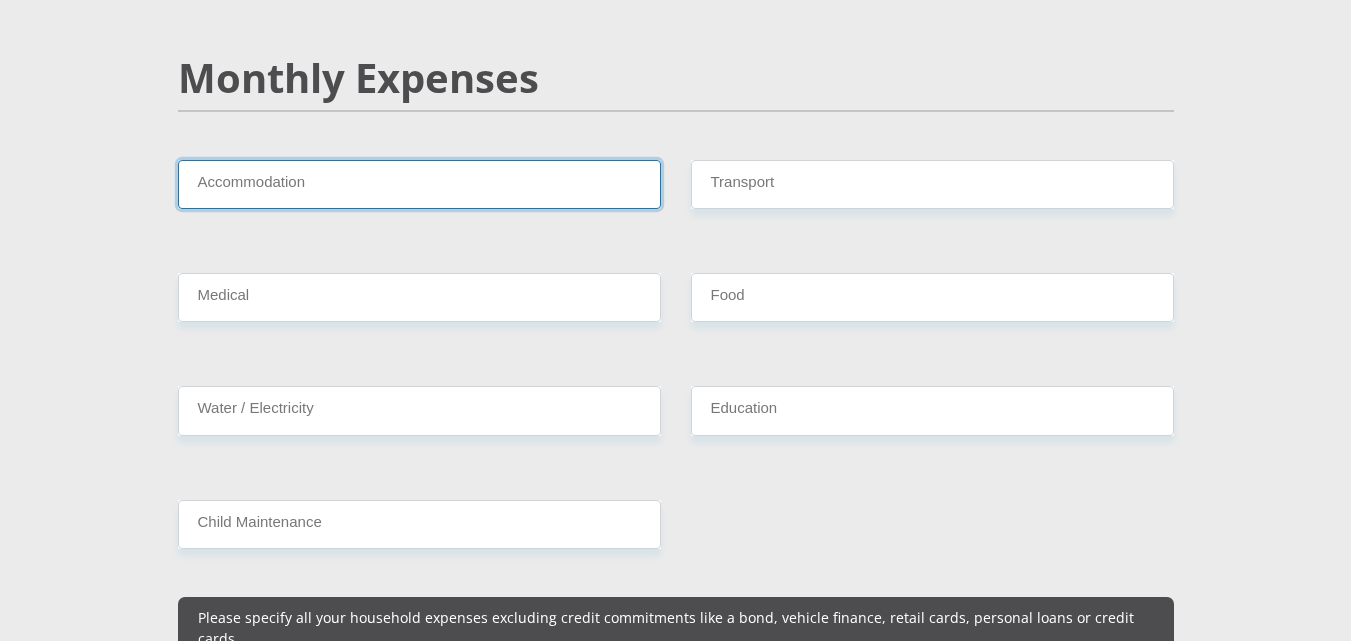 click on "Accommodation" at bounding box center [419, 184] 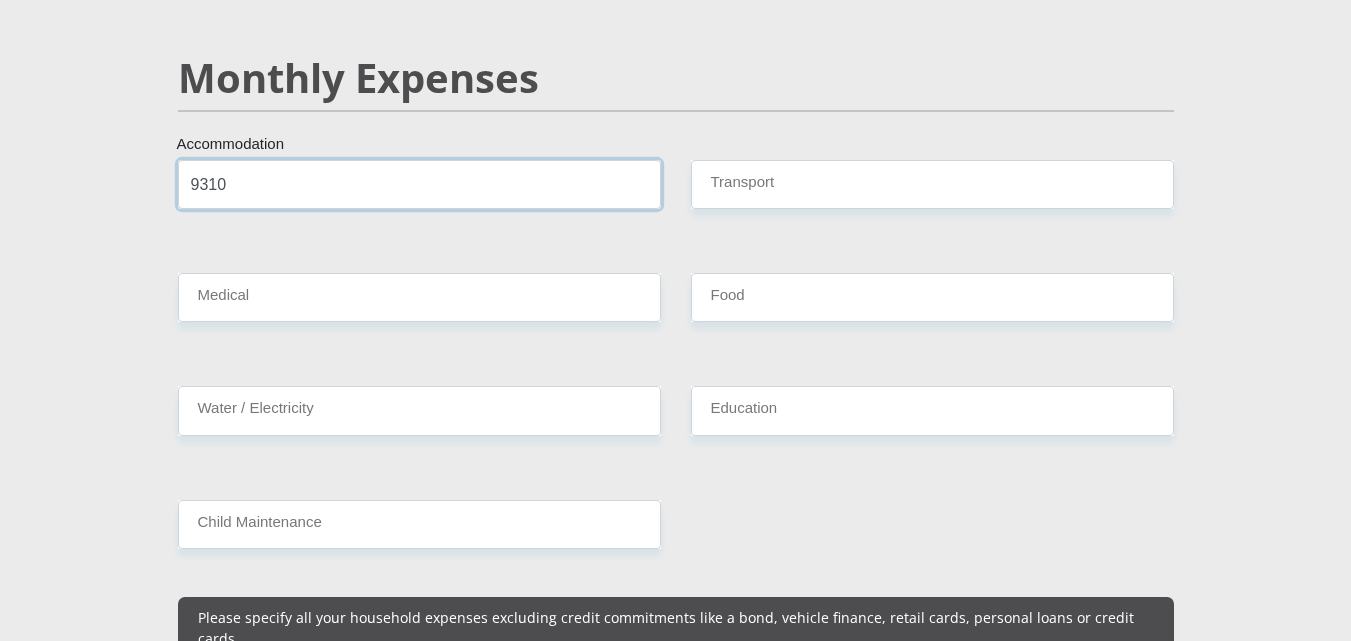 type on "9310" 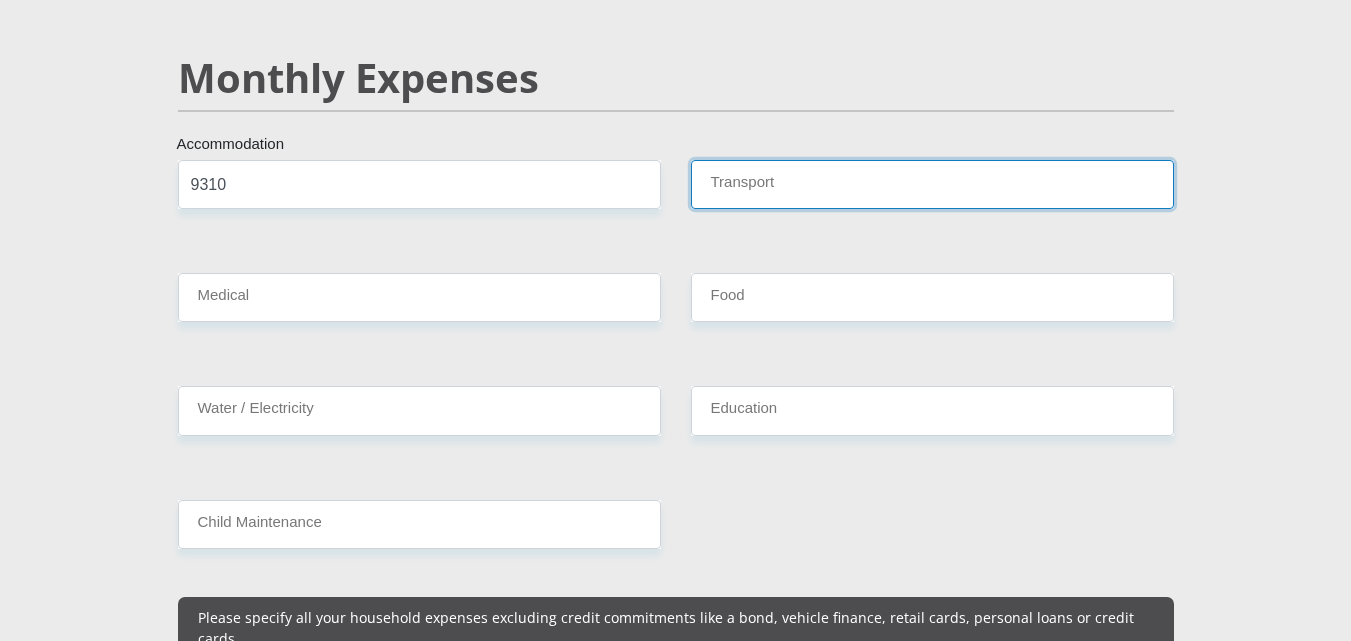 click on "Transport" at bounding box center (932, 184) 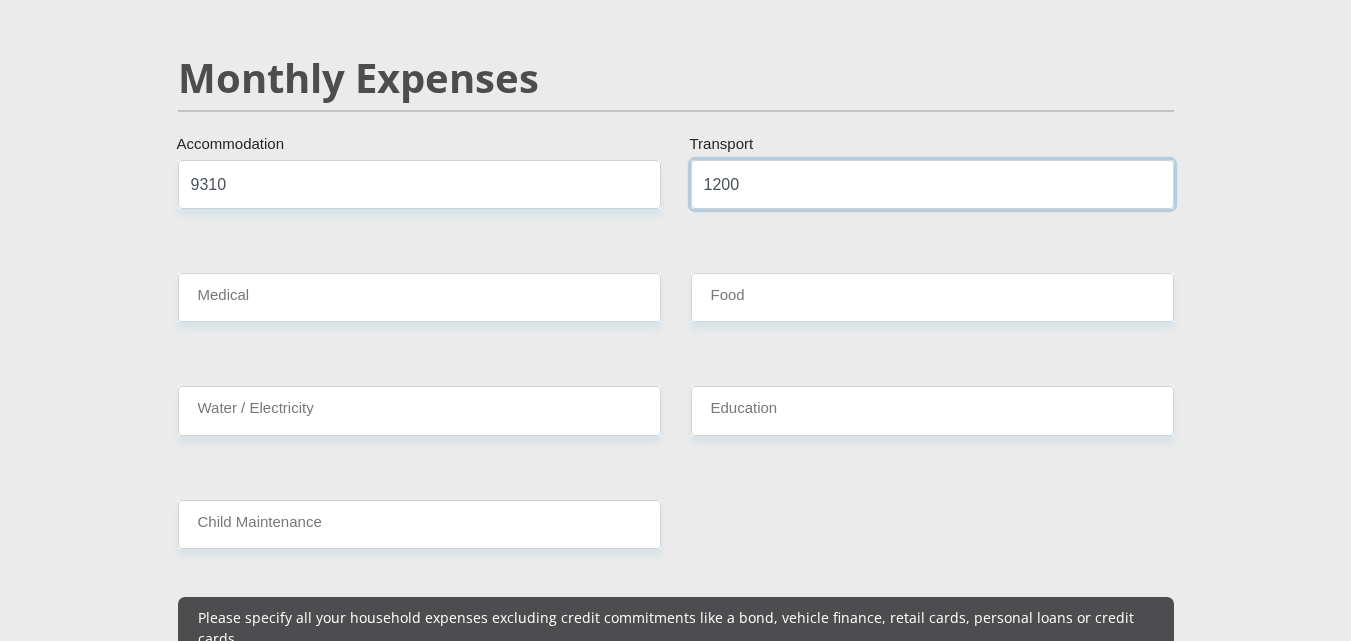 click on "1200" at bounding box center [932, 184] 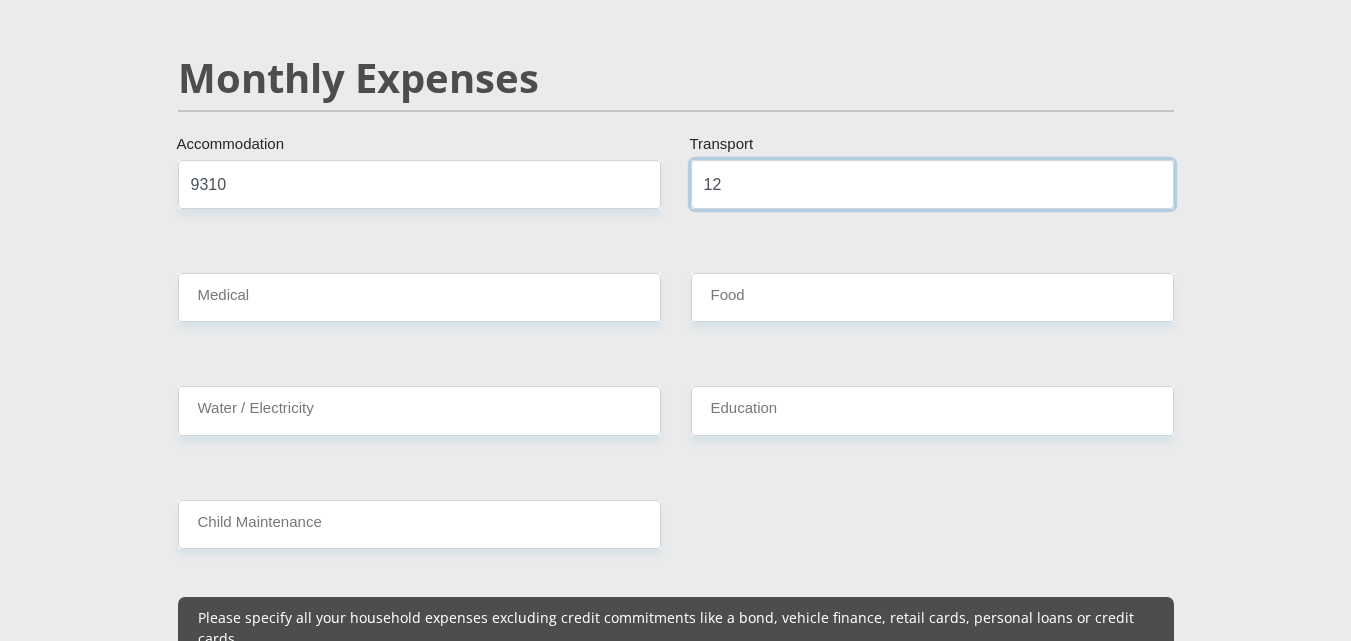 type on "1" 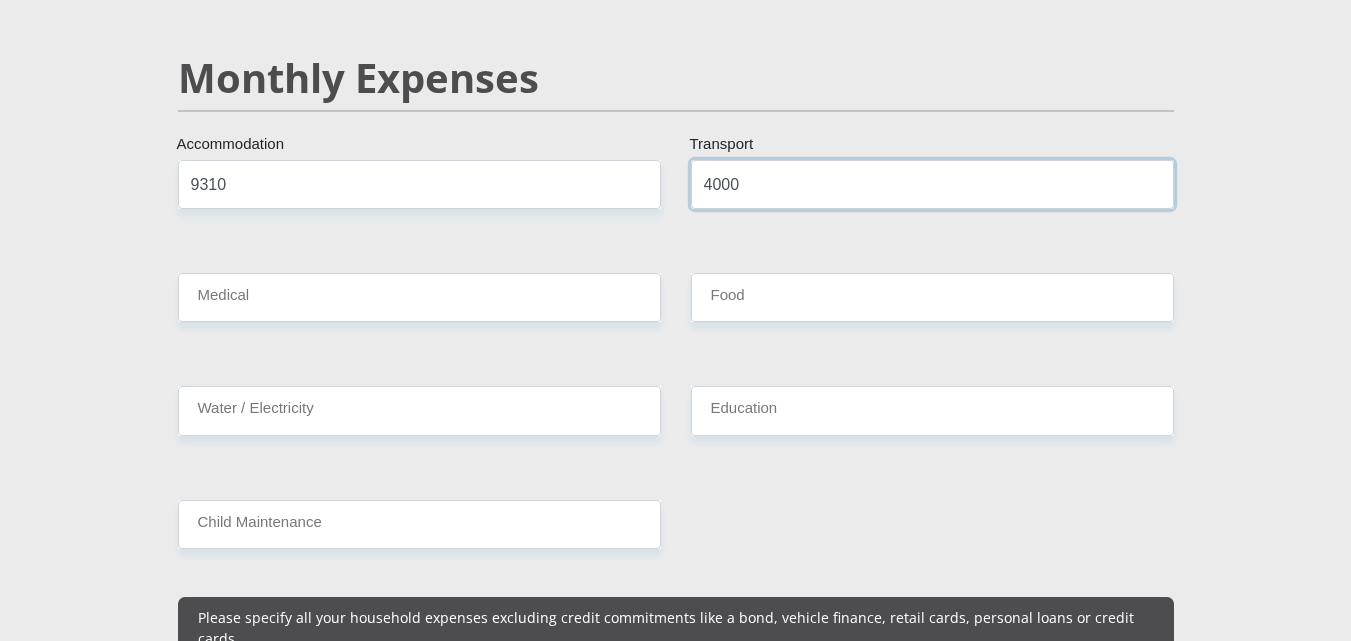 type on "4000" 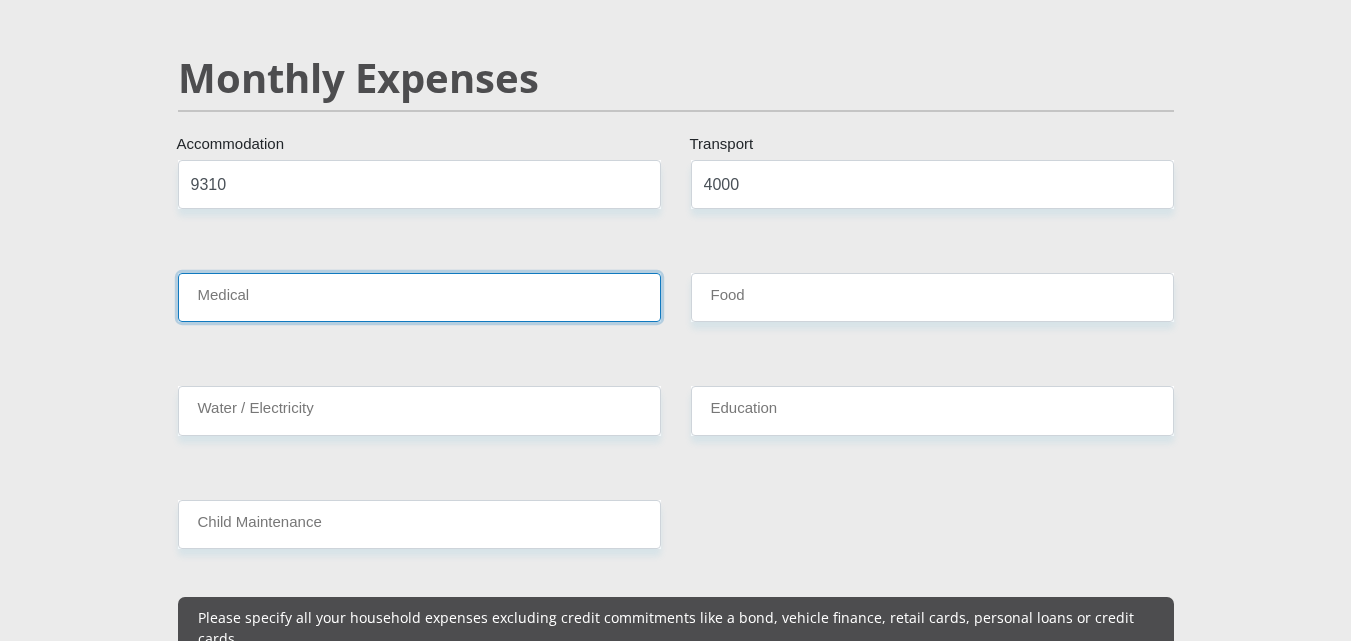 click on "Medical" at bounding box center [419, 297] 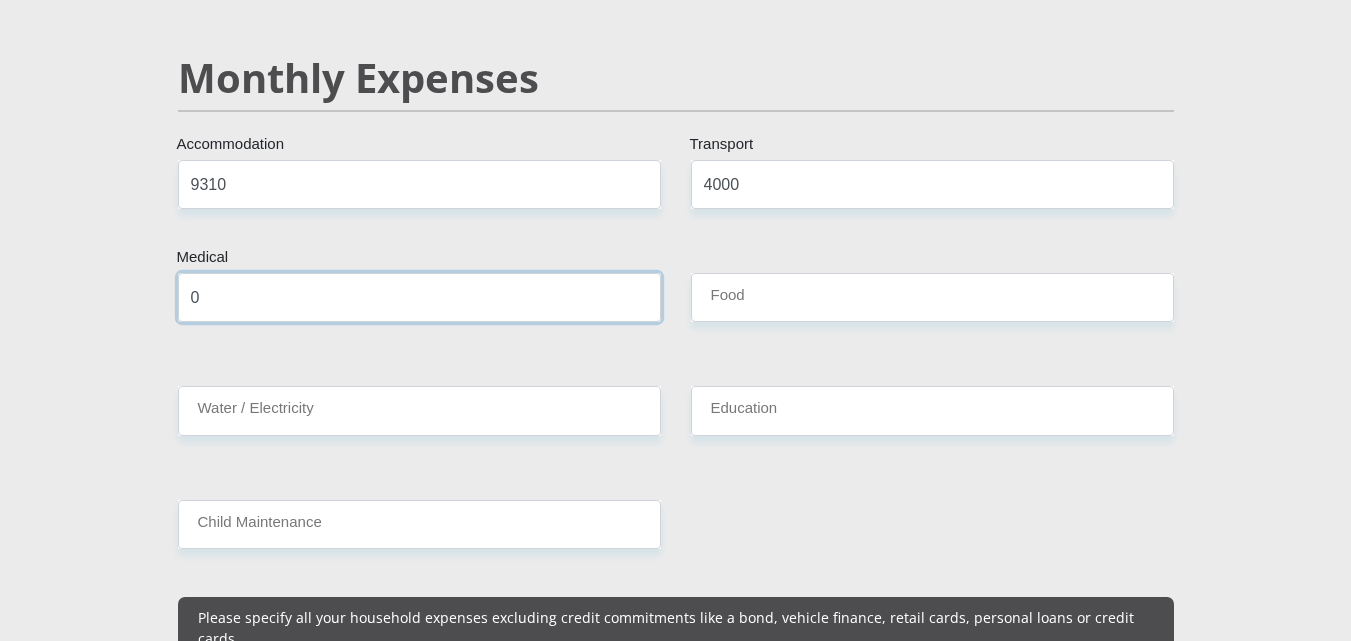 type on "0" 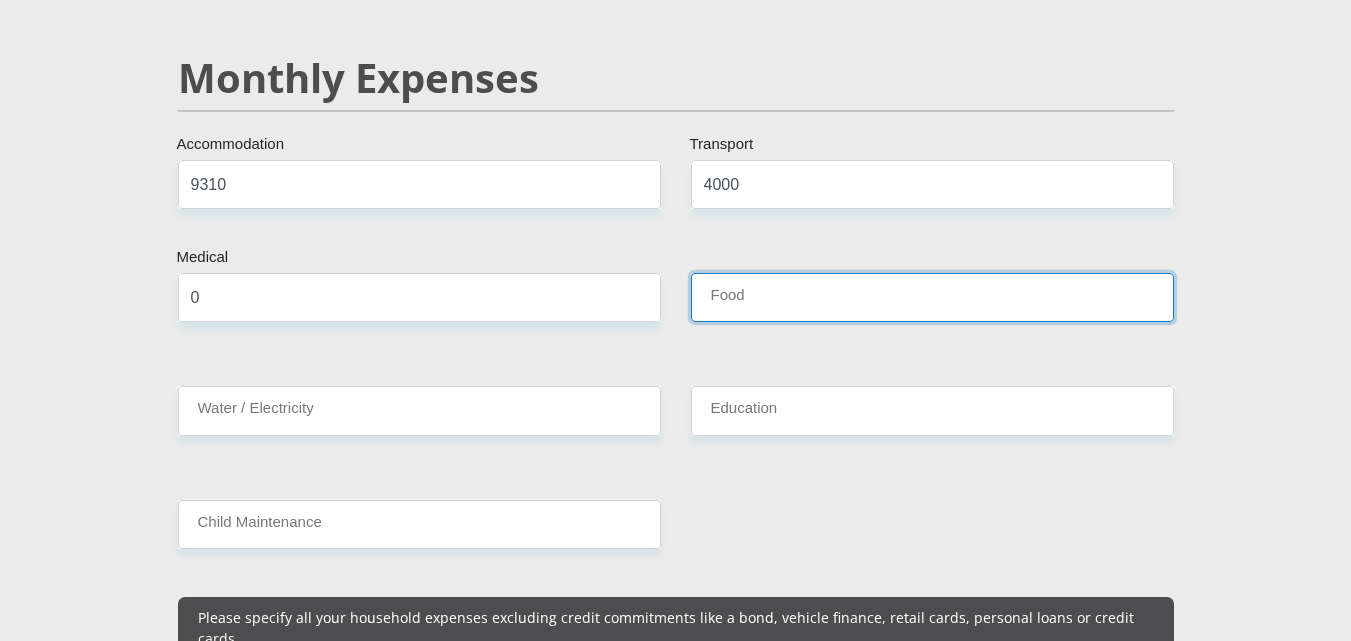 click on "Food" at bounding box center [932, 297] 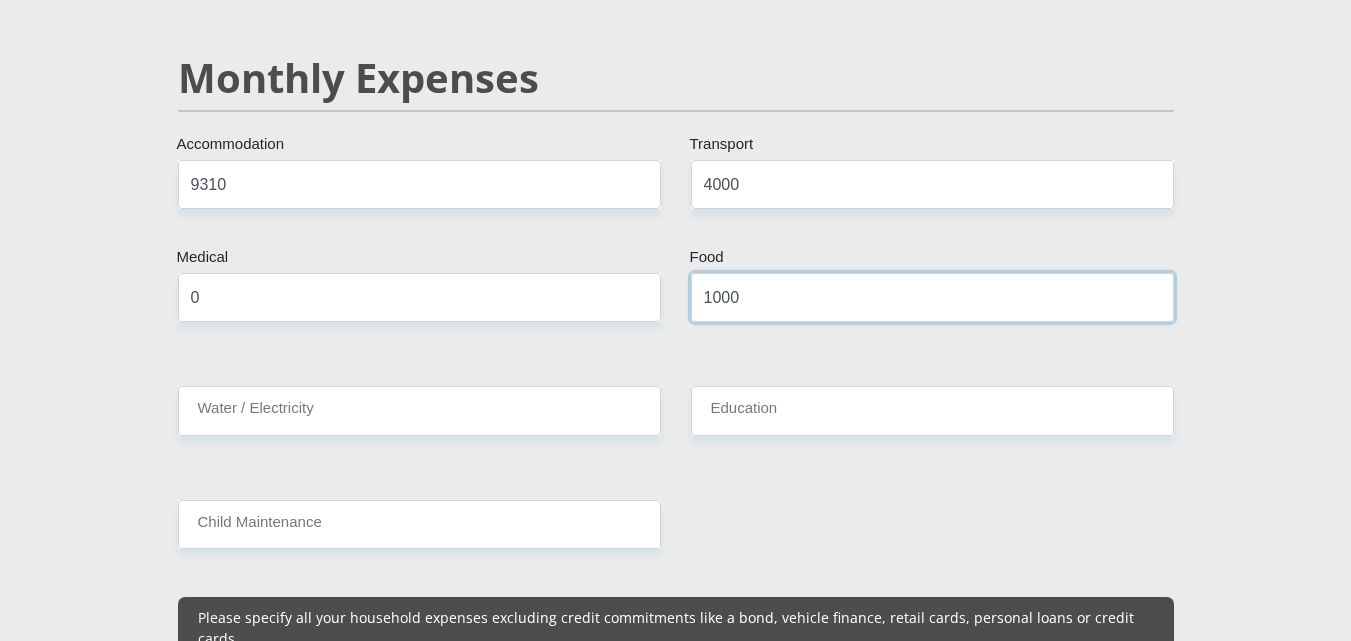 type on "1000" 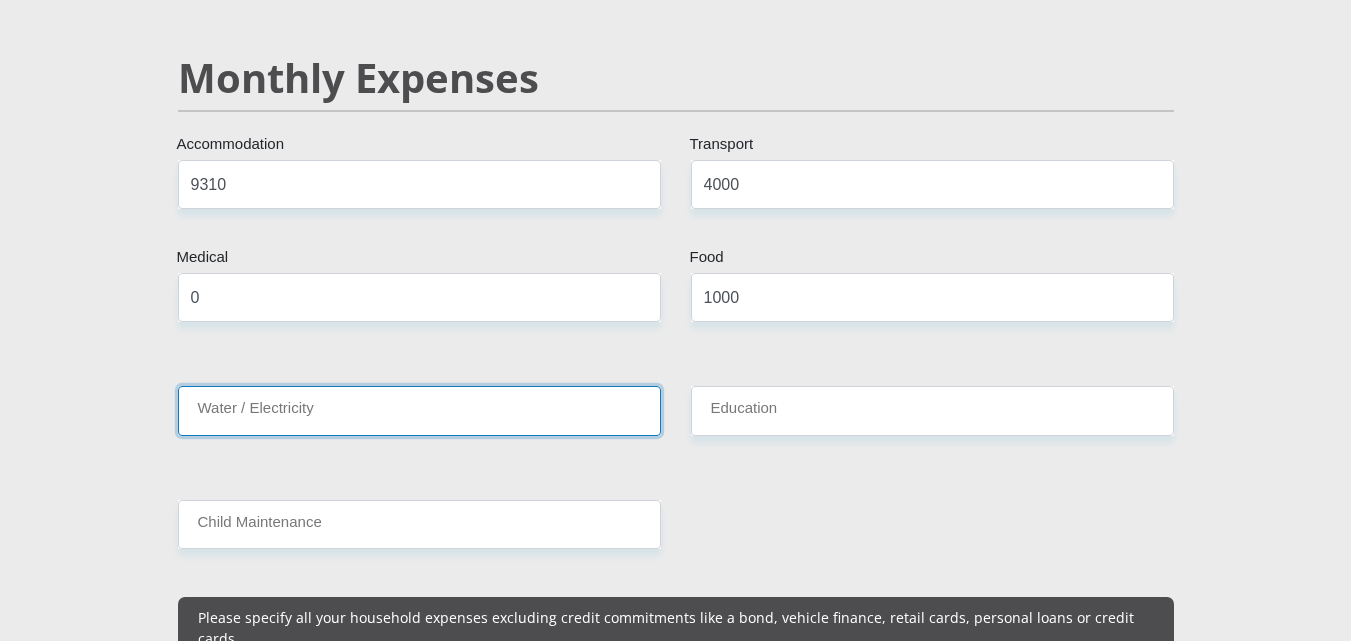 click on "Water / Electricity" at bounding box center [419, 410] 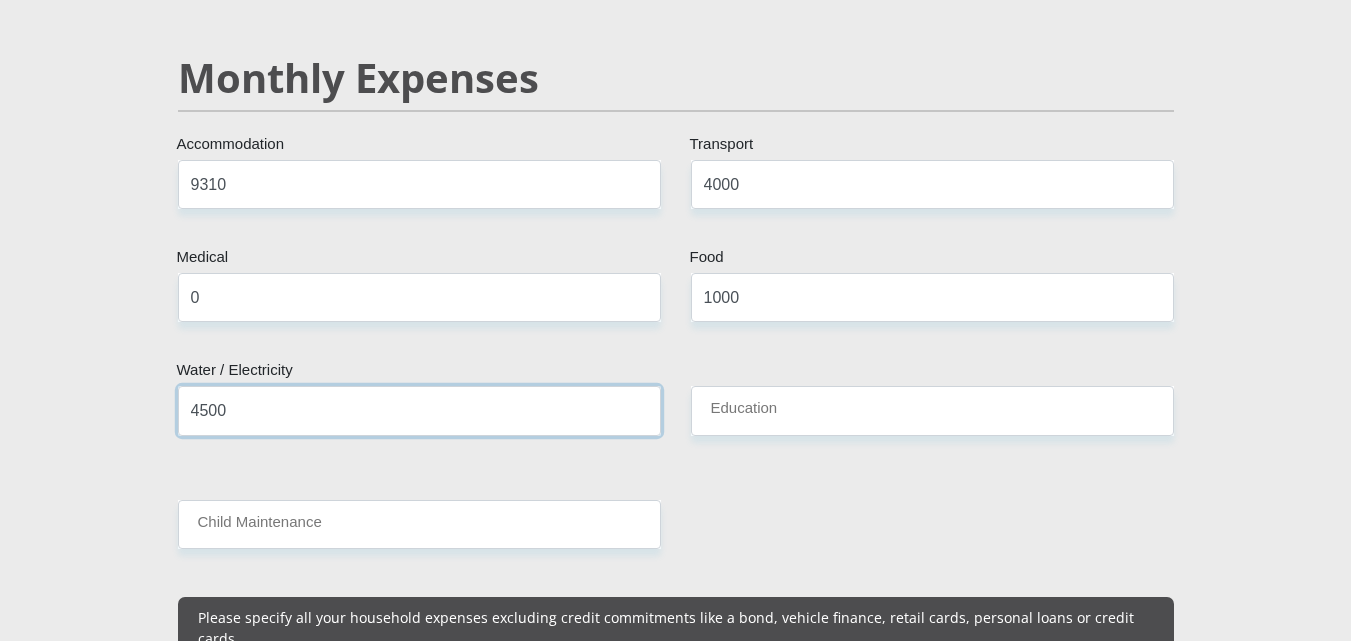 type on "4500" 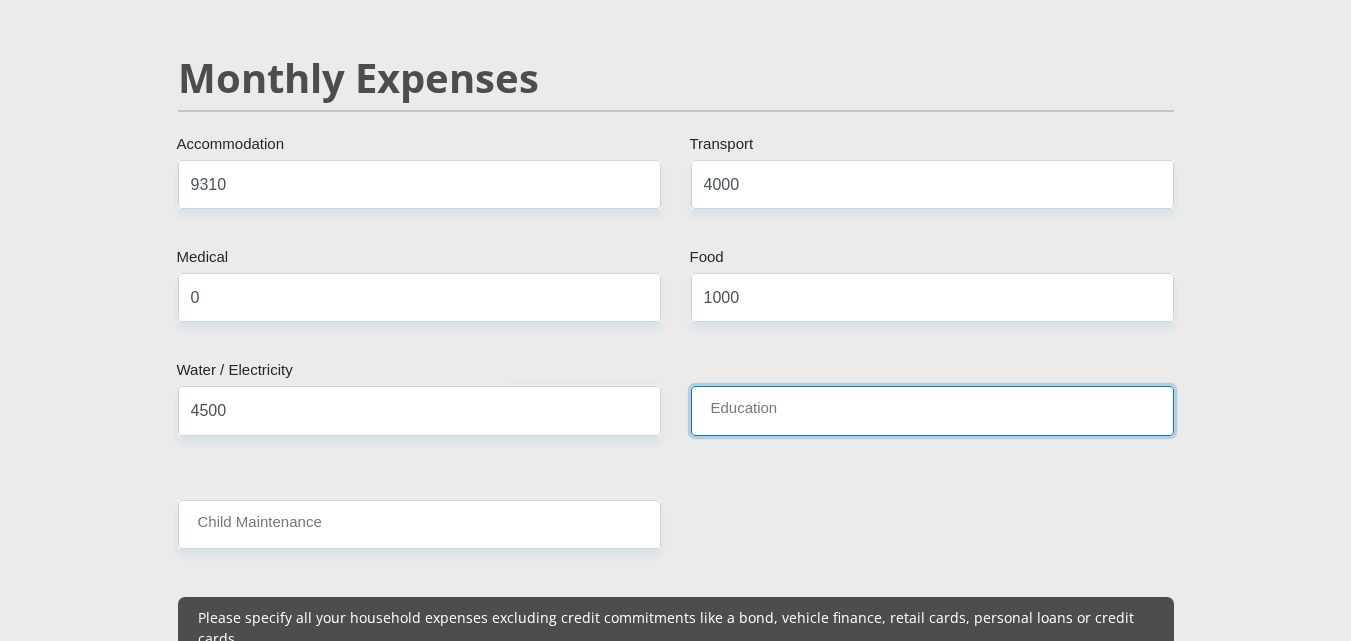click on "Education" at bounding box center [932, 410] 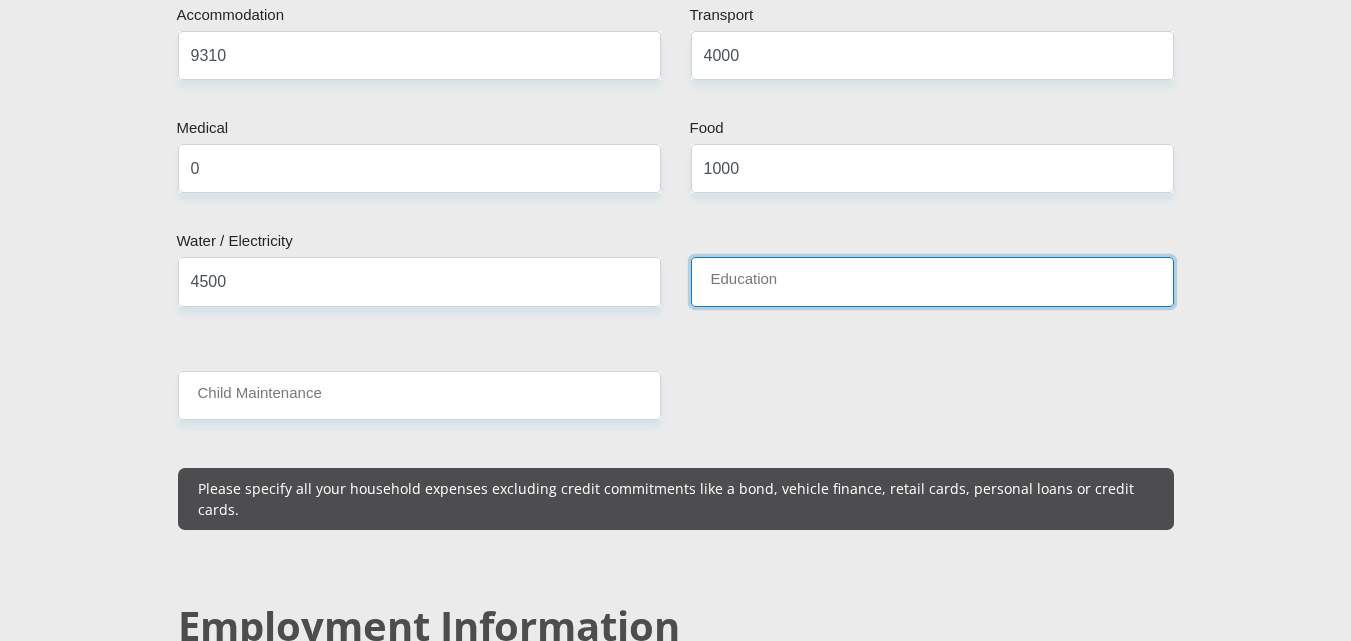 scroll, scrollTop: 2627, scrollLeft: 0, axis: vertical 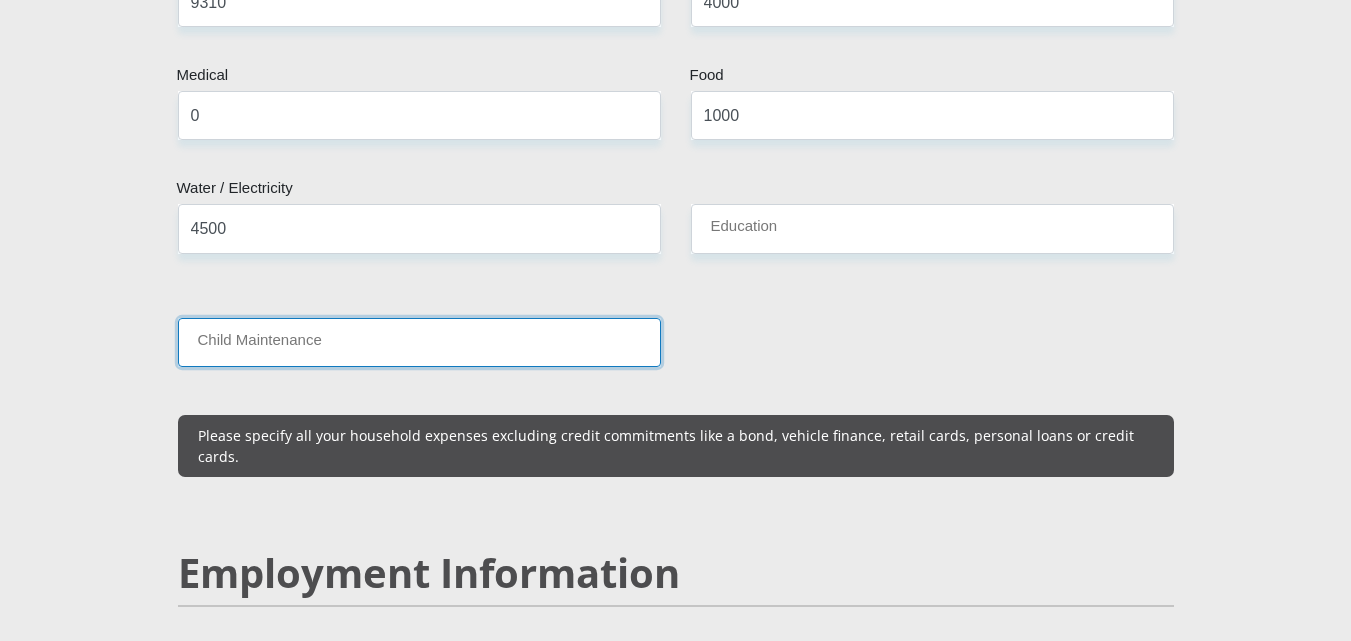 click on "Child Maintenance" at bounding box center (419, 342) 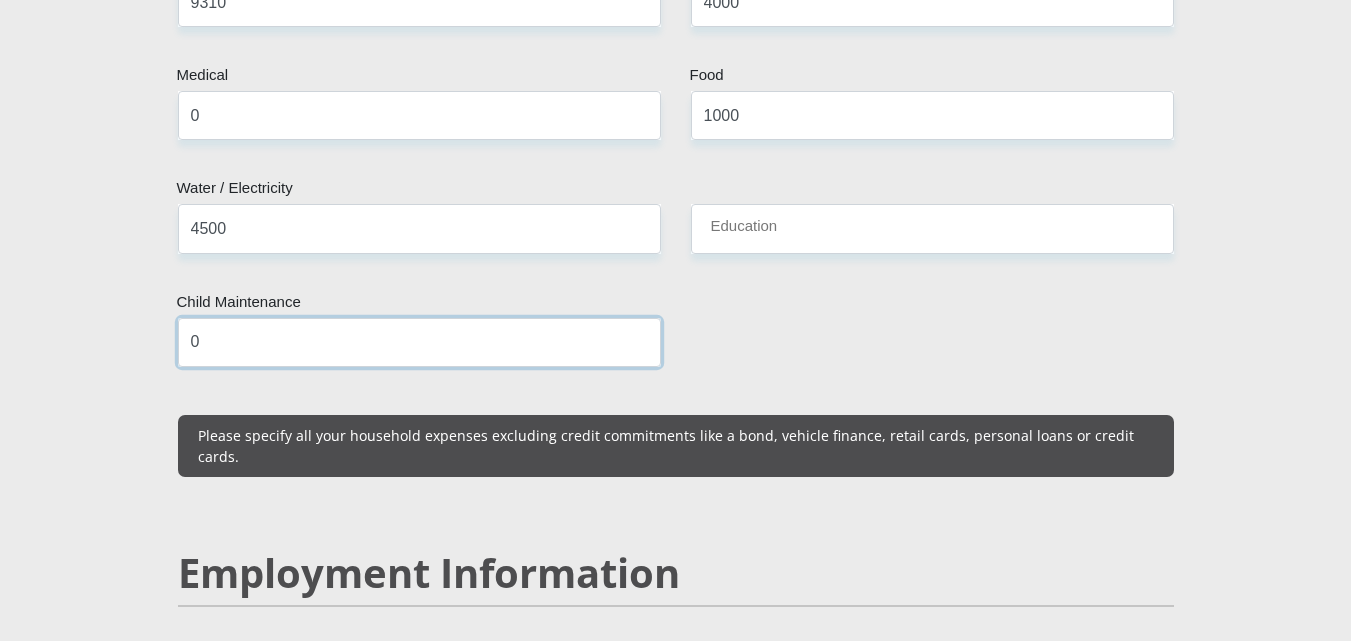 type on "0" 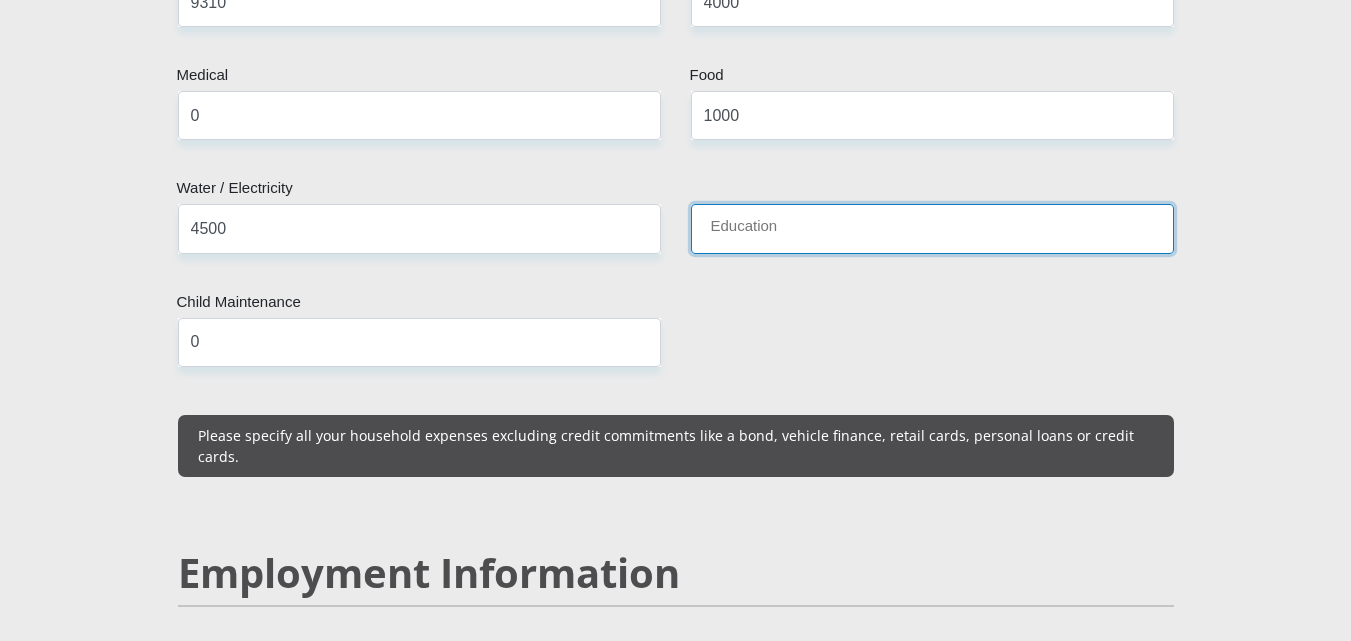 click on "Education" at bounding box center (932, 228) 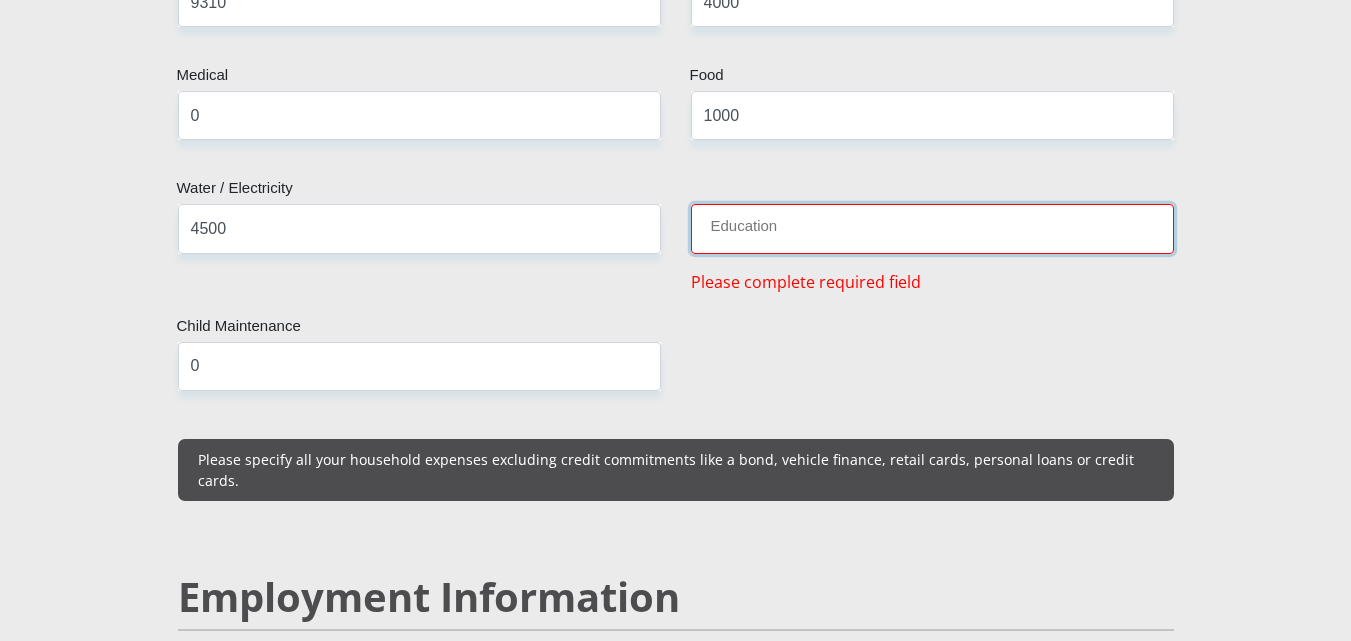 click on "Education" at bounding box center [932, 228] 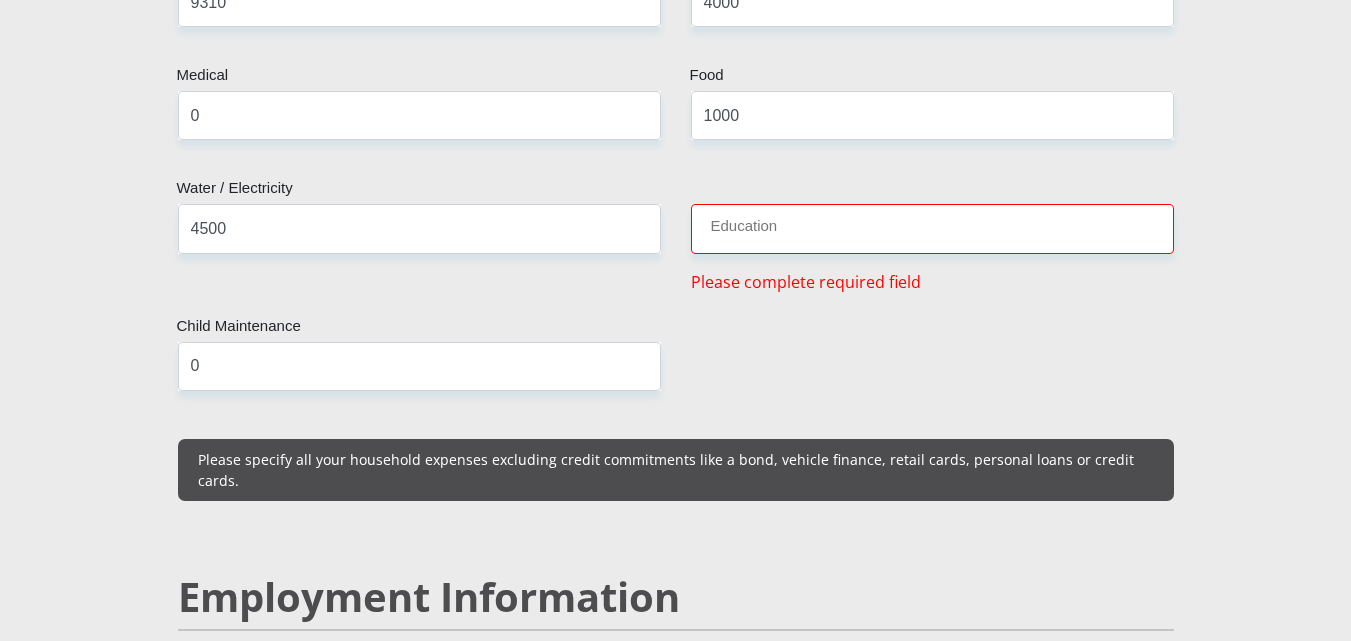 click on "[TITLE]
[TITLE]
[TITLE]
[TITLE]
[TITLE]
[TITLE]
[FIRST]
[TITLE]
[LAST]
[TITLE]
[ID_NUMBER]
[TITLE]
[TEXT]
[COUNTRY]
[COUNTRY]
[COUNTRY]
[COUNTRY]
[COUNTRY]
[COUNTRY]
[COUNTRY]
[COUNTRY]
[COUNTRY]
[COUNTRY]
[COUNTRY]
[COUNTRY]
[COUNTRY]" at bounding box center [676, 610] 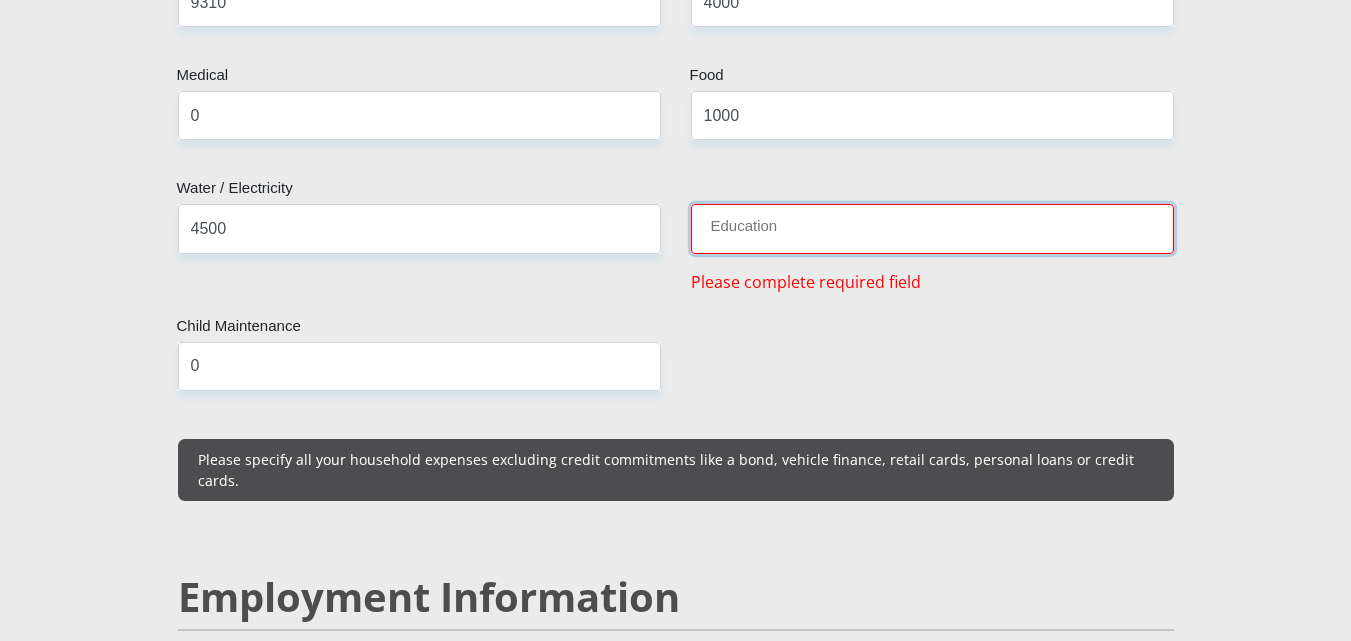 click on "Education" at bounding box center (932, 228) 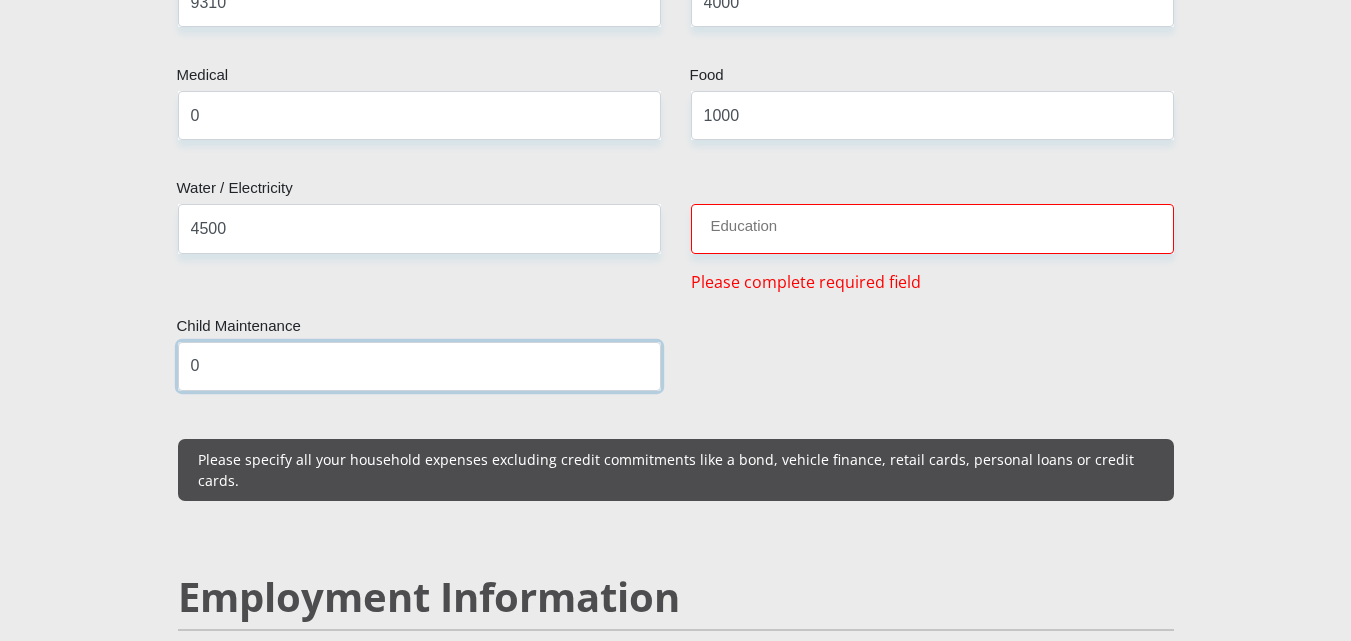 click on "0" at bounding box center [419, 366] 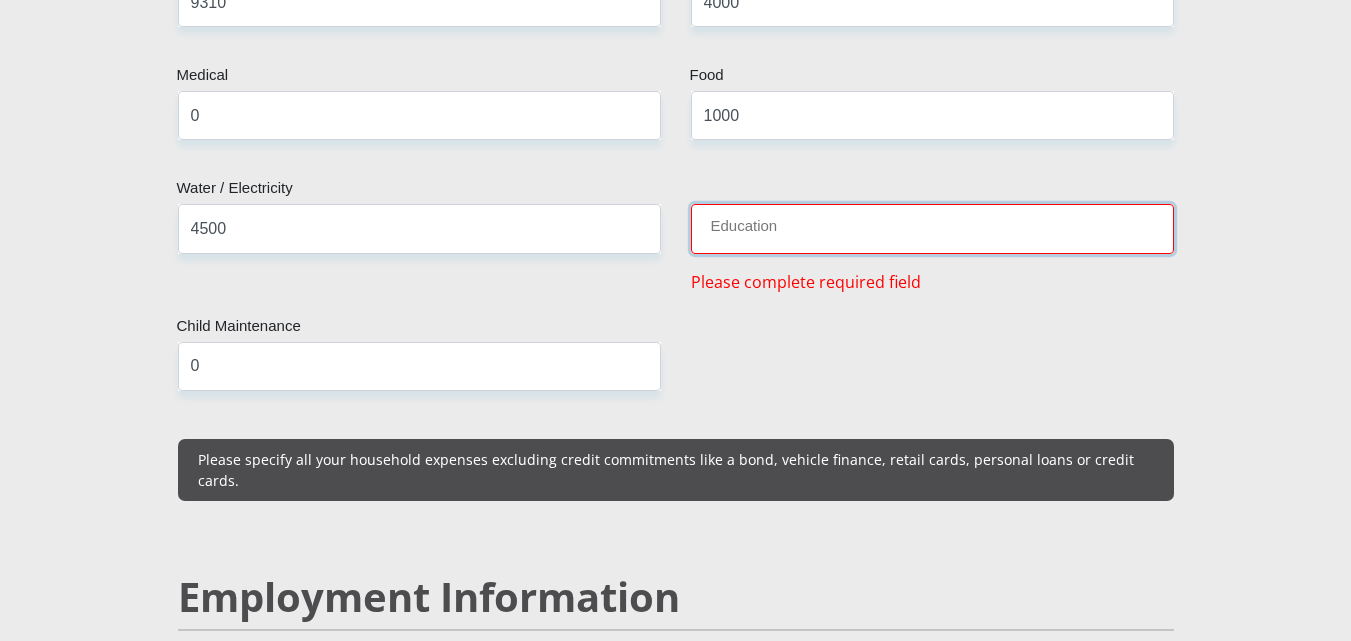 click on "Education" at bounding box center [932, 228] 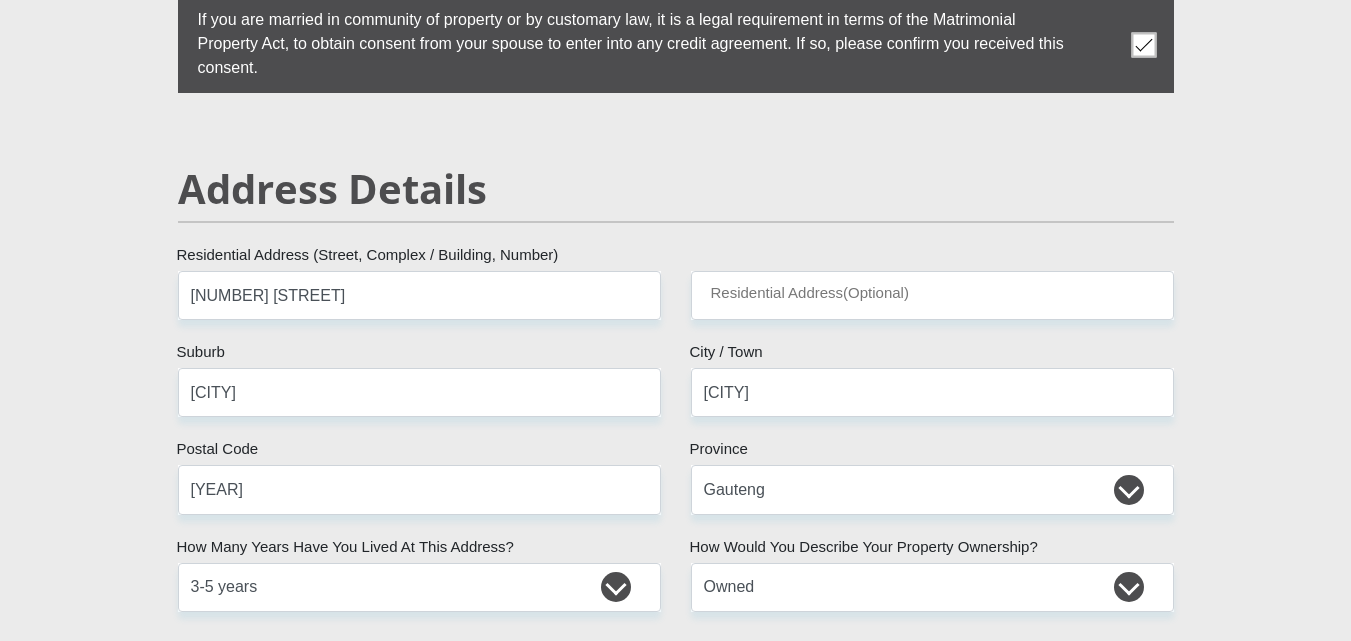 scroll, scrollTop: 815, scrollLeft: 0, axis: vertical 